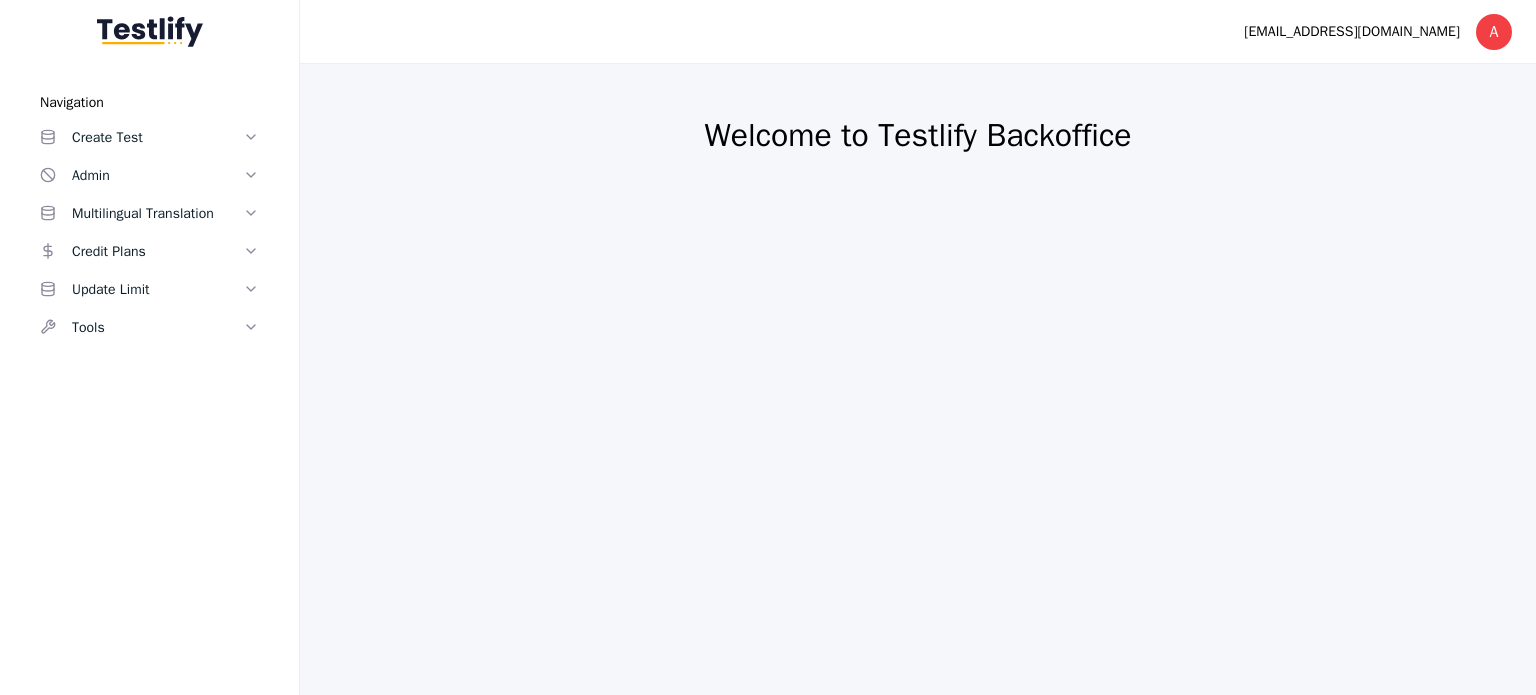 scroll, scrollTop: 0, scrollLeft: 0, axis: both 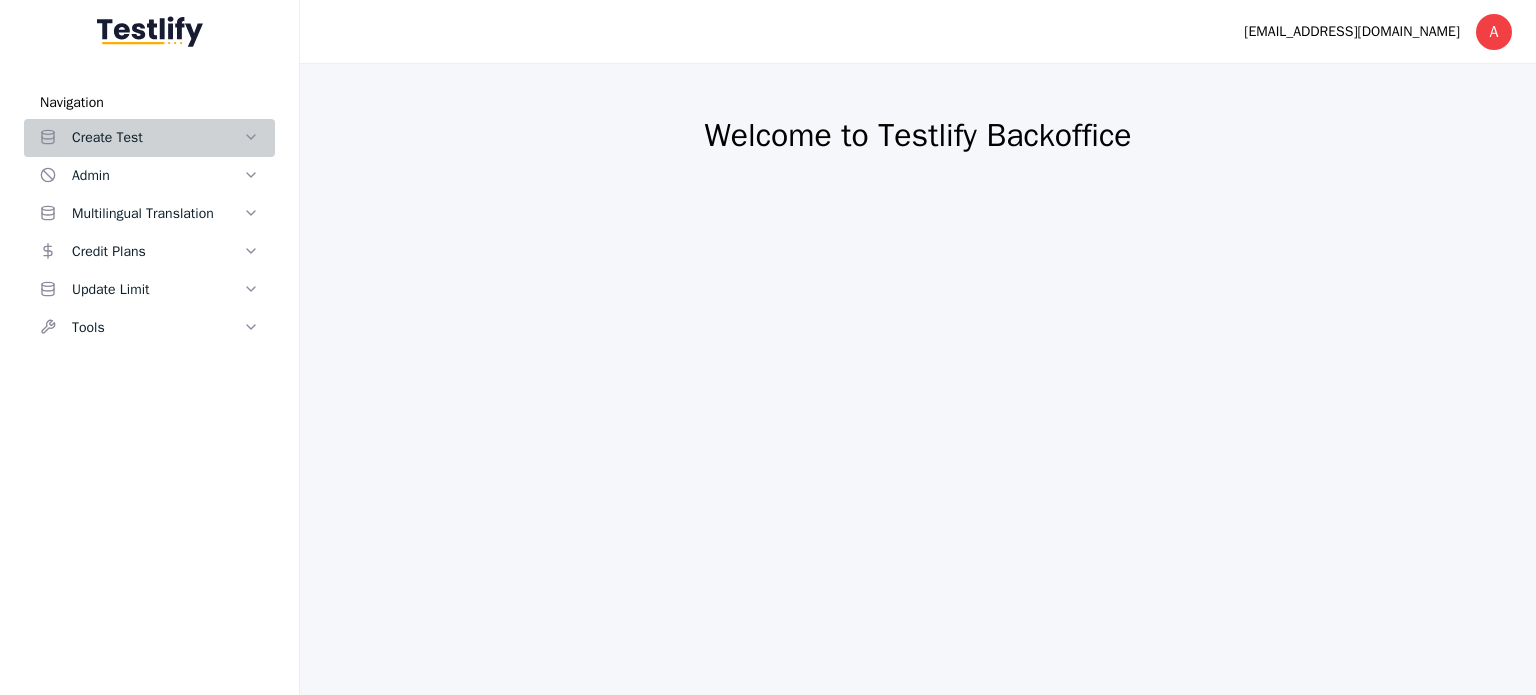 click on "Create Test" at bounding box center (157, 138) 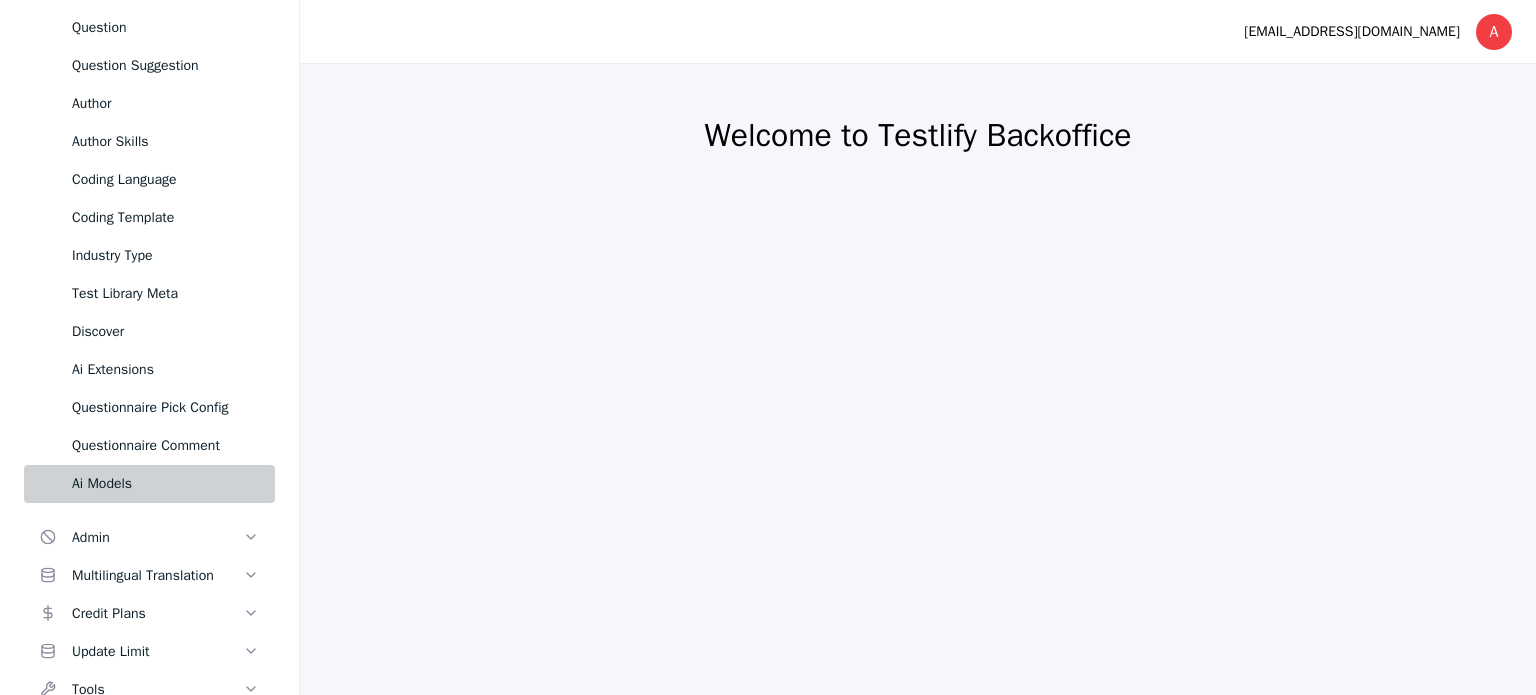 scroll, scrollTop: 353, scrollLeft: 0, axis: vertical 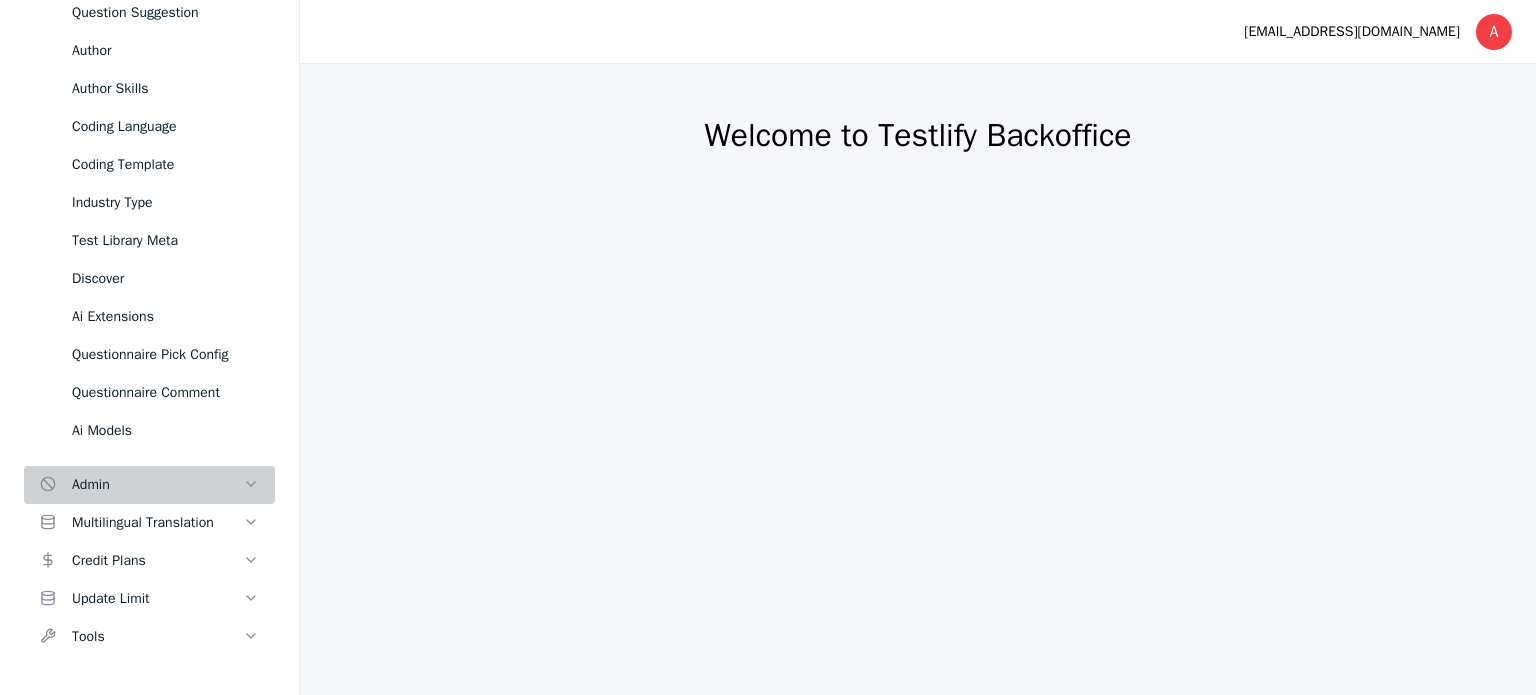 drag, startPoint x: 120, startPoint y: 491, endPoint x: 129, endPoint y: 485, distance: 10.816654 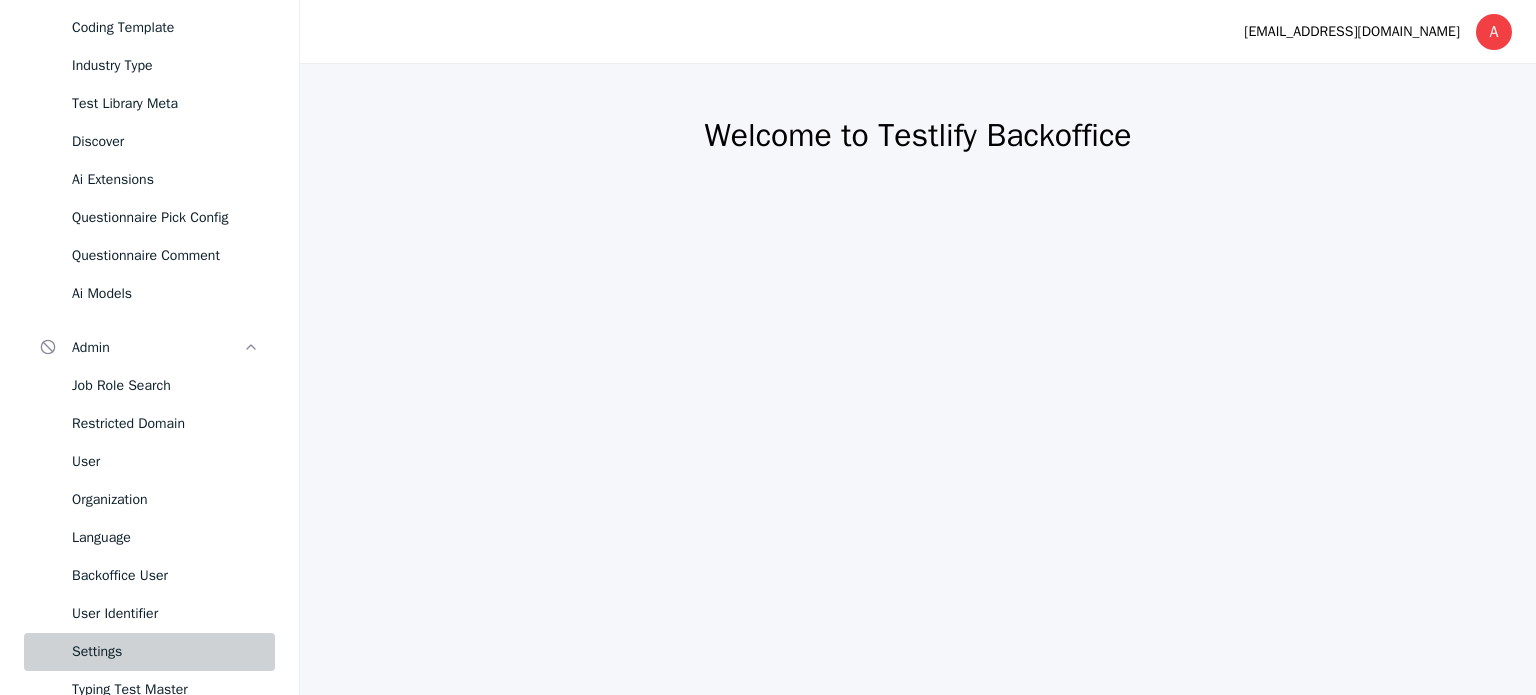 scroll, scrollTop: 653, scrollLeft: 0, axis: vertical 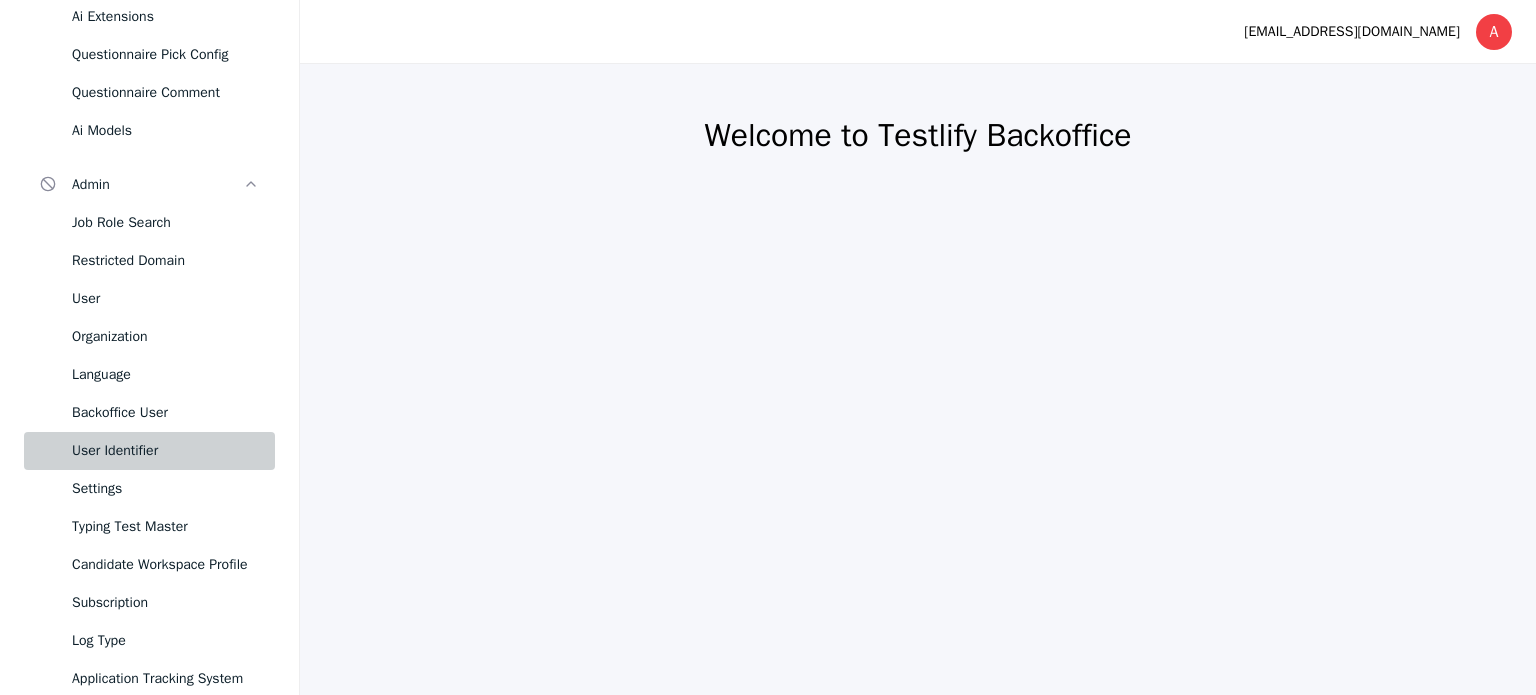click on "User Identifier" at bounding box center [149, 451] 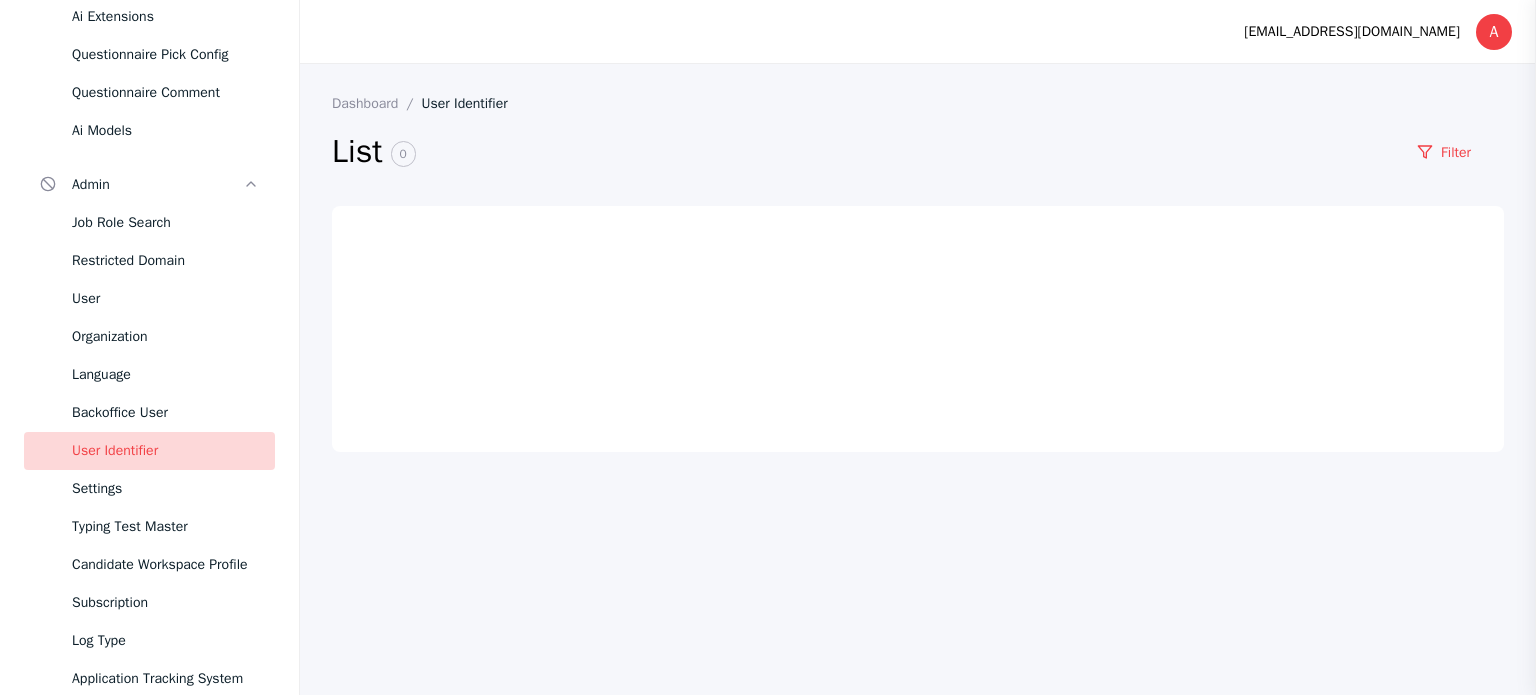 drag, startPoint x: 1430, startPoint y: 148, endPoint x: 1382, endPoint y: 250, distance: 112.72977 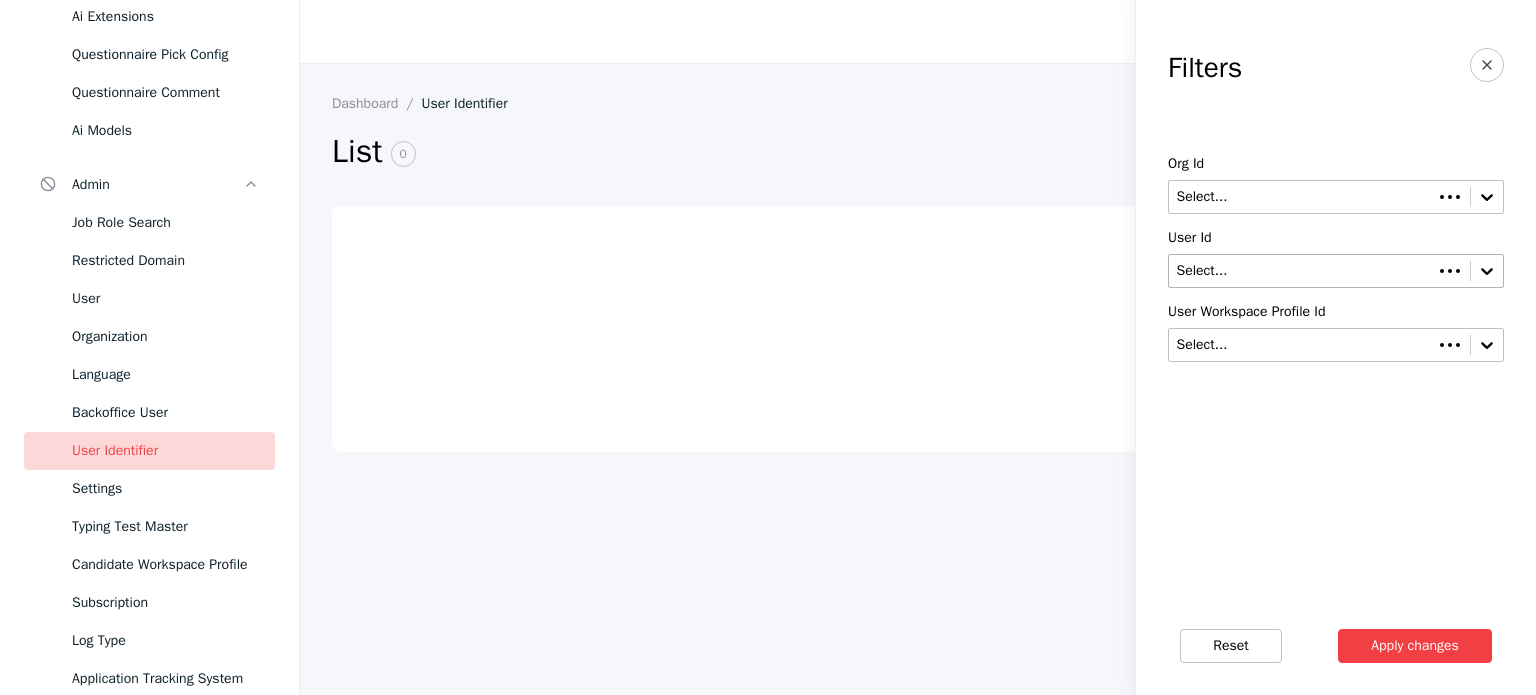 click at bounding box center [1301, 271] 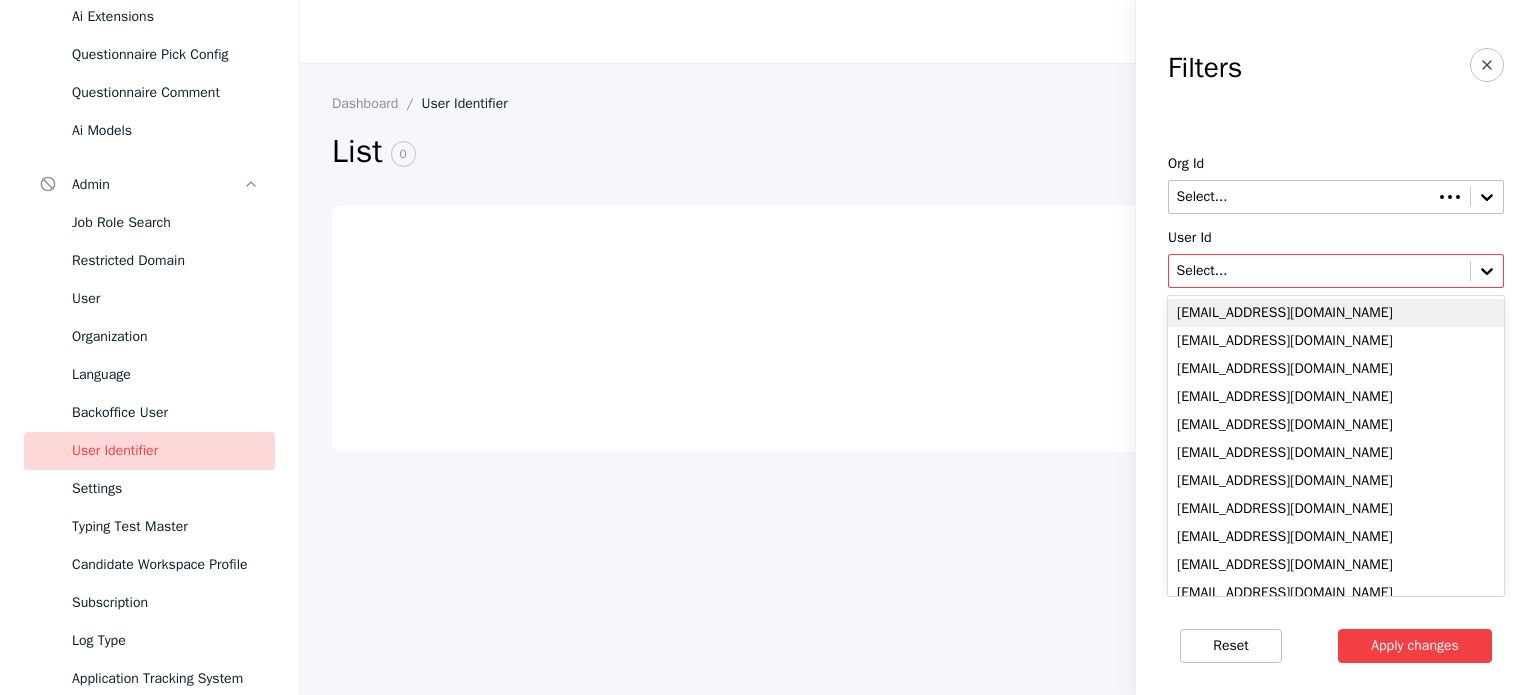 paste on "**********" 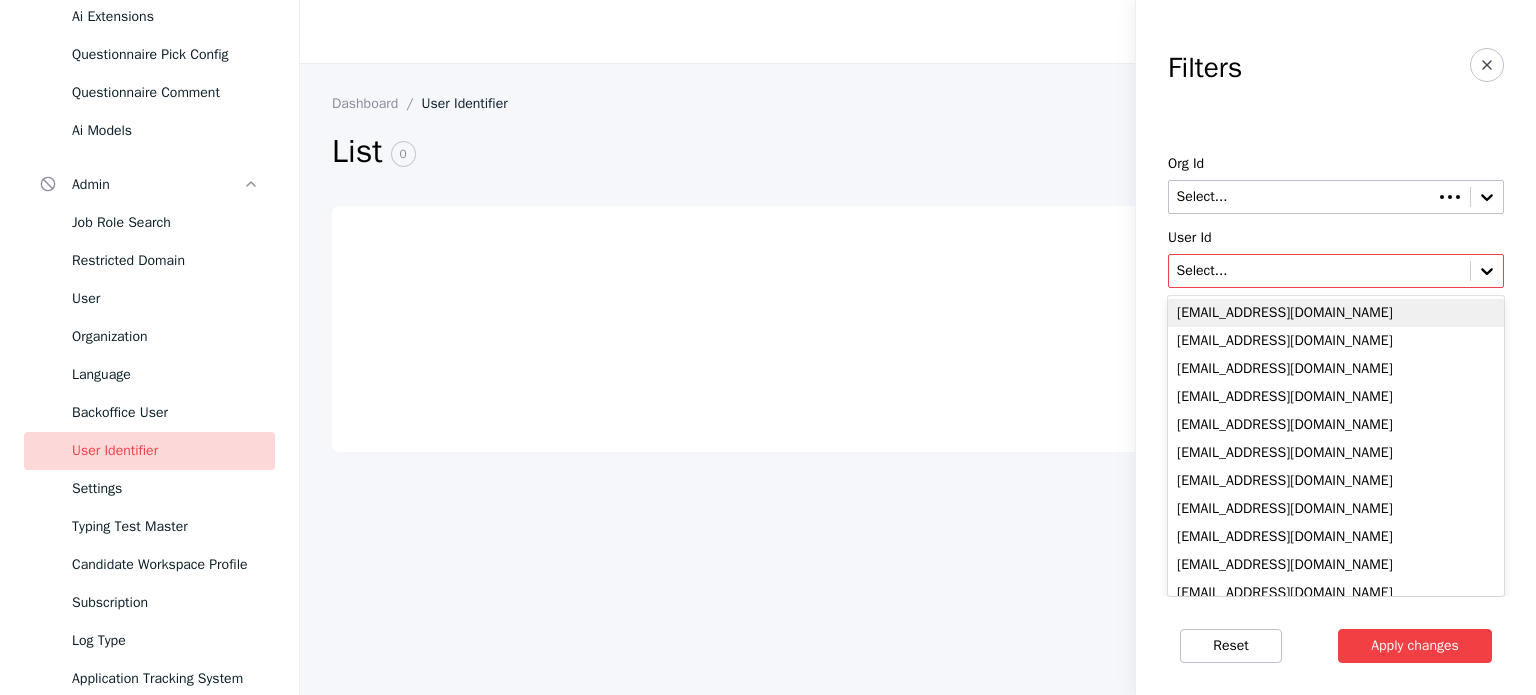 type on "**********" 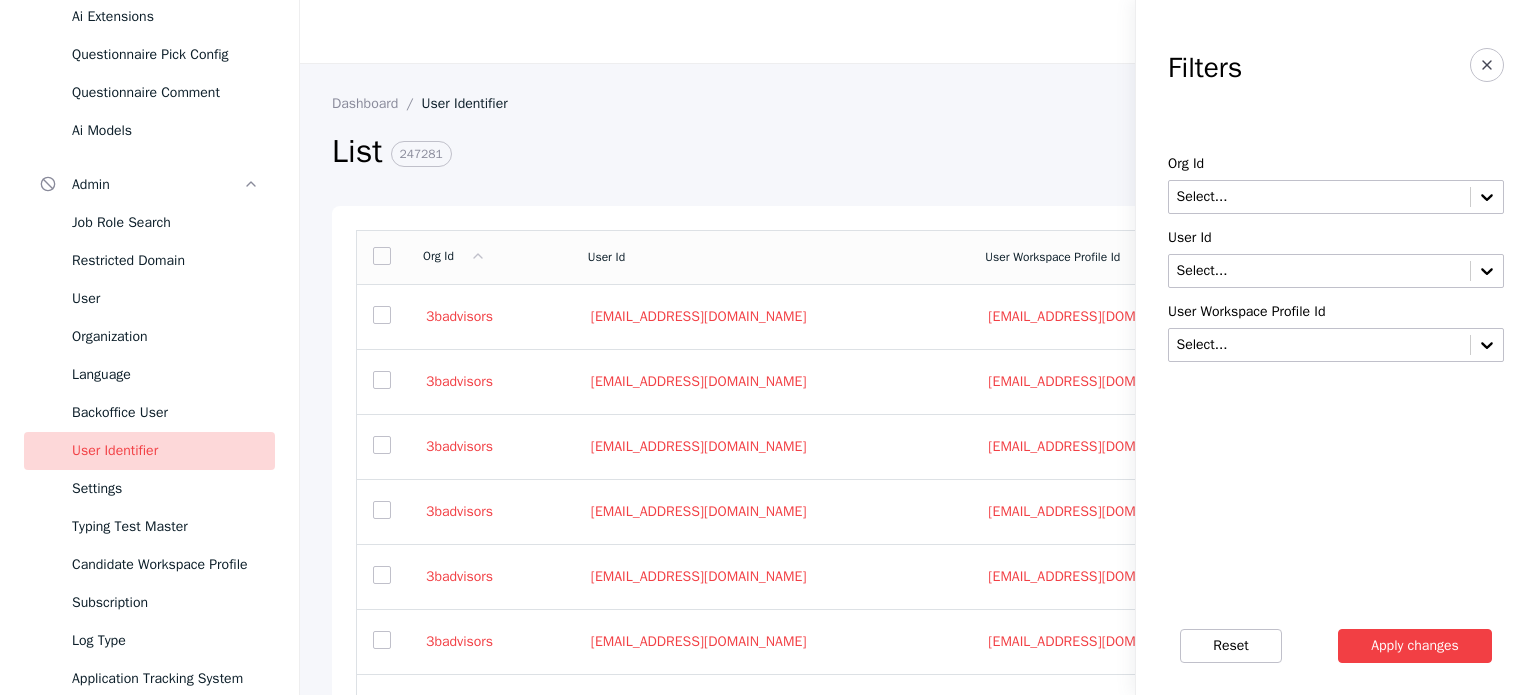 click on "Filters Org Id Select... User Id Select... User Workspace Profile Id Select..." at bounding box center (1336, 298) 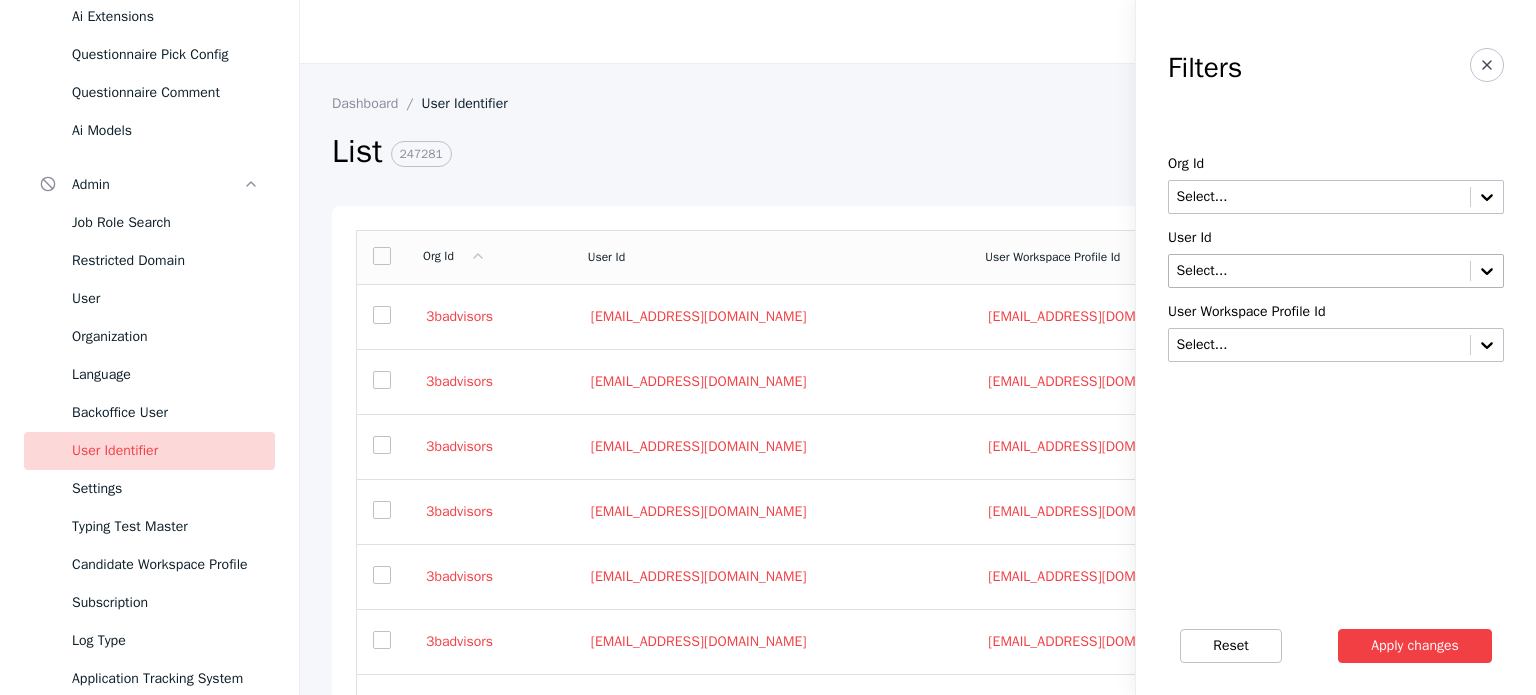 click on "Select..." at bounding box center [1319, 271] 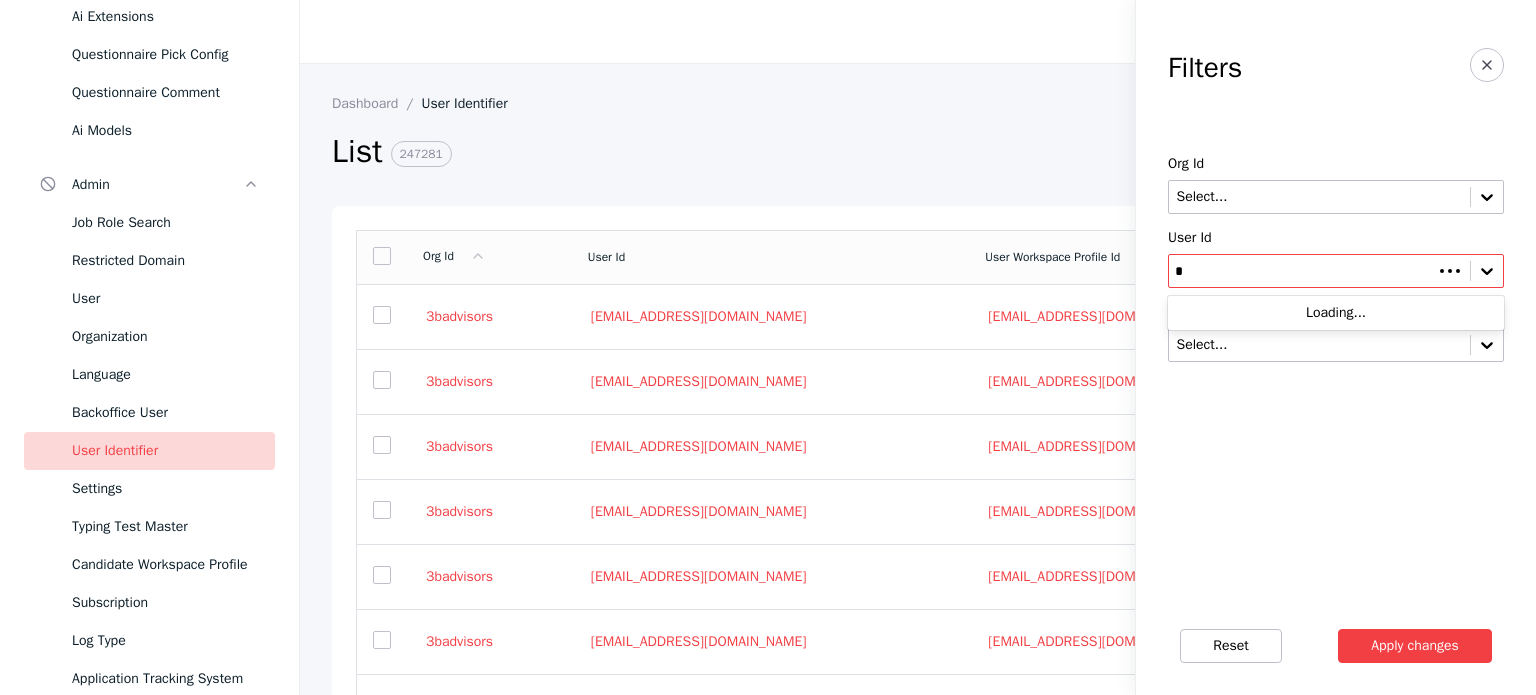 click on "*" at bounding box center (1301, 271) 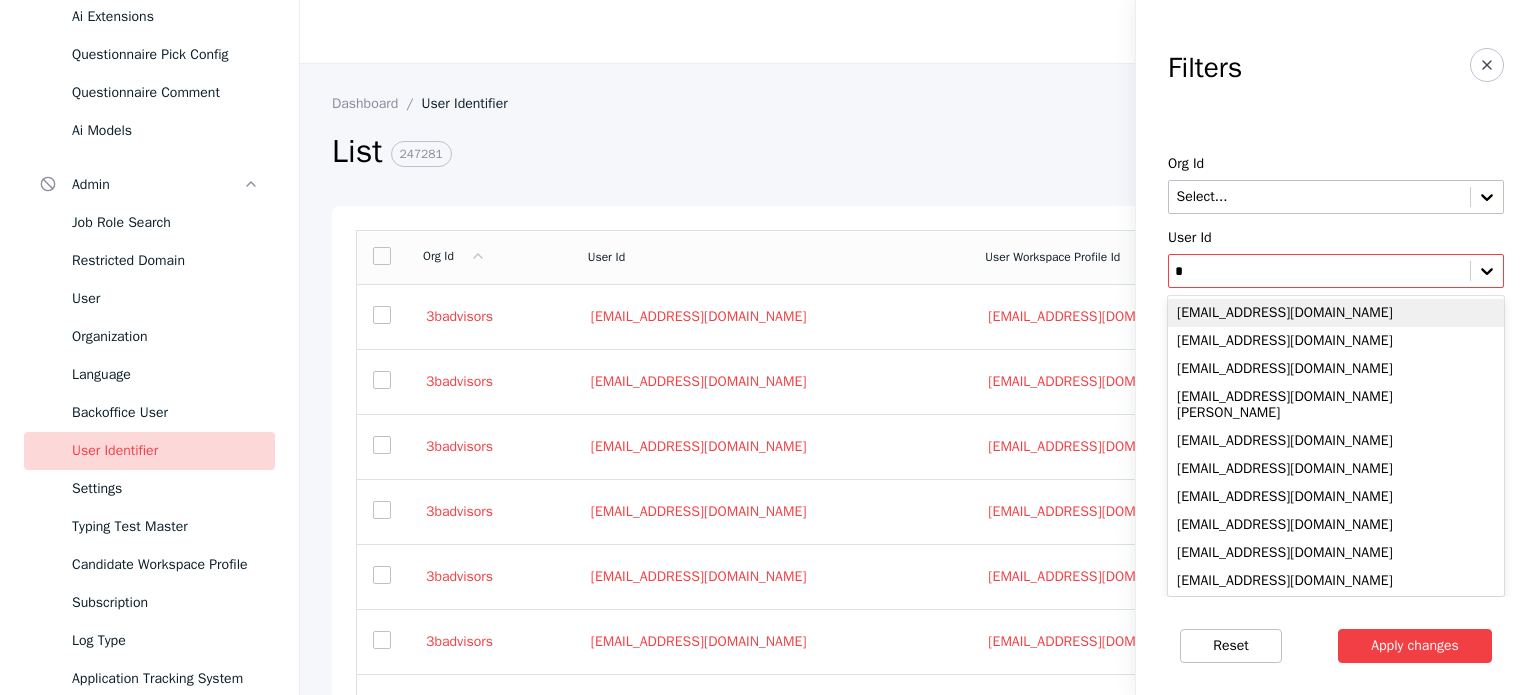 paste on "**********" 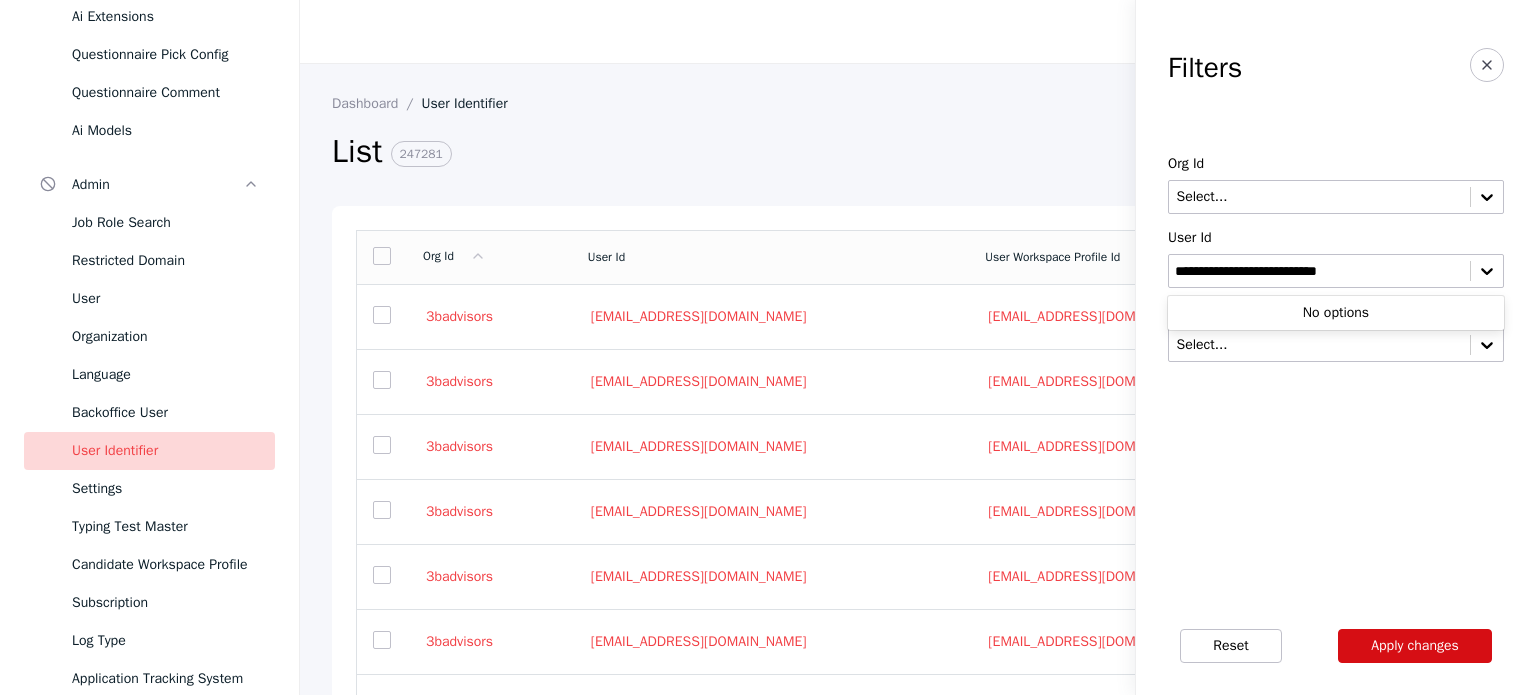 type on "**********" 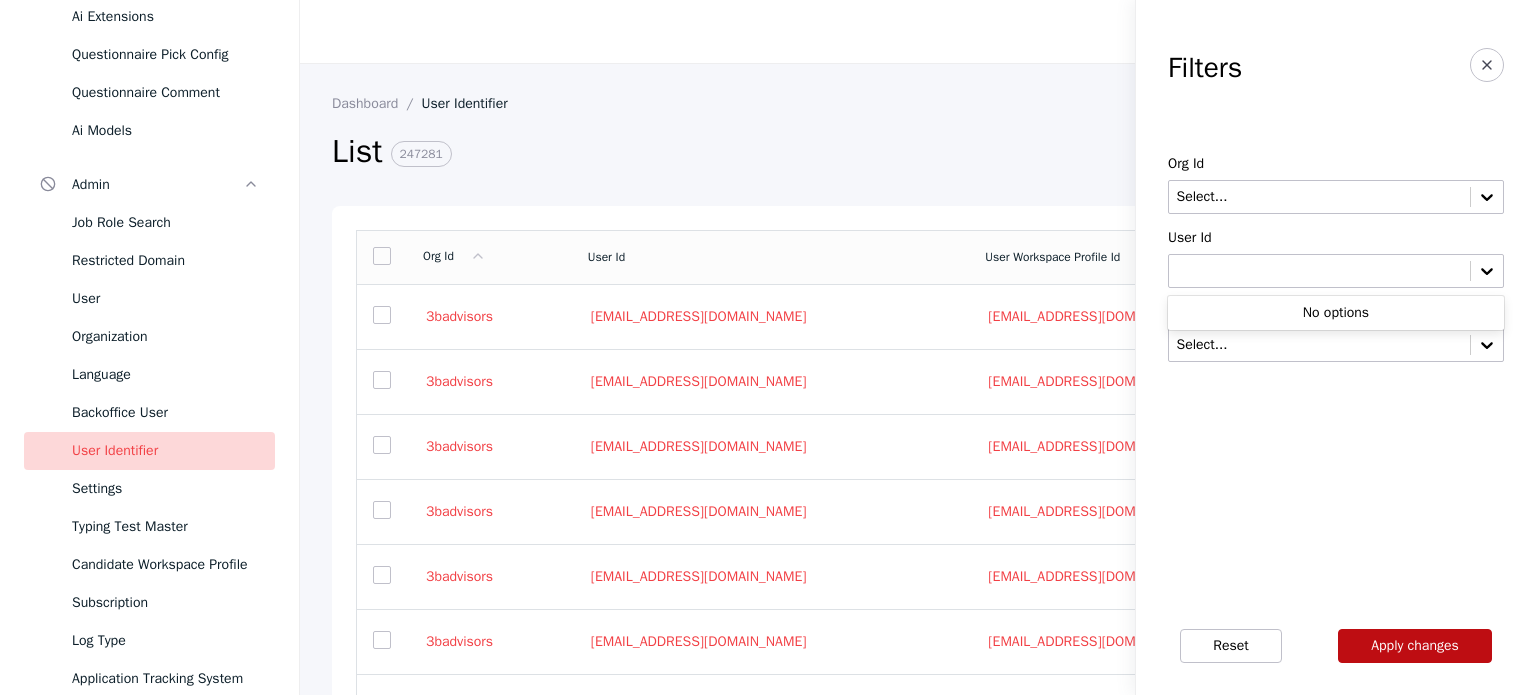 click on "Apply changes" at bounding box center [1415, 646] 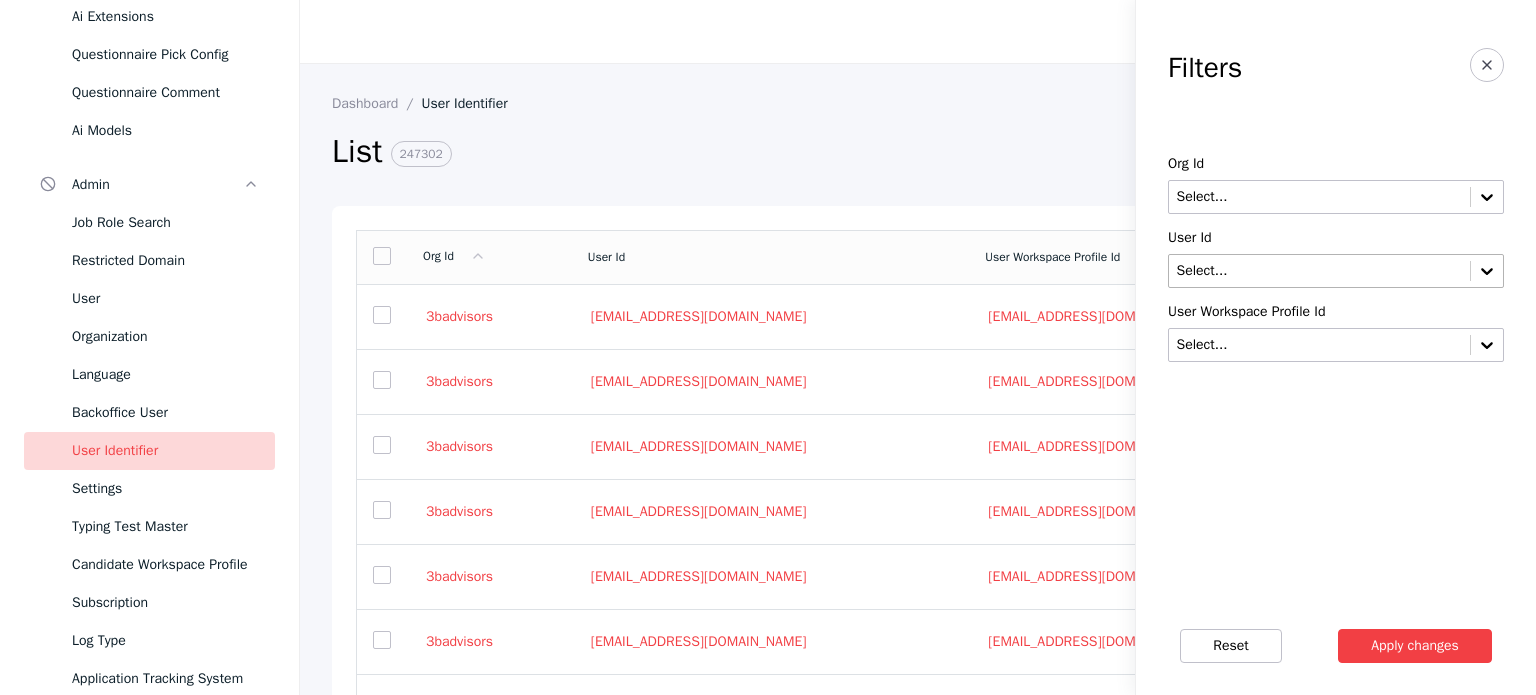 click at bounding box center [1319, 271] 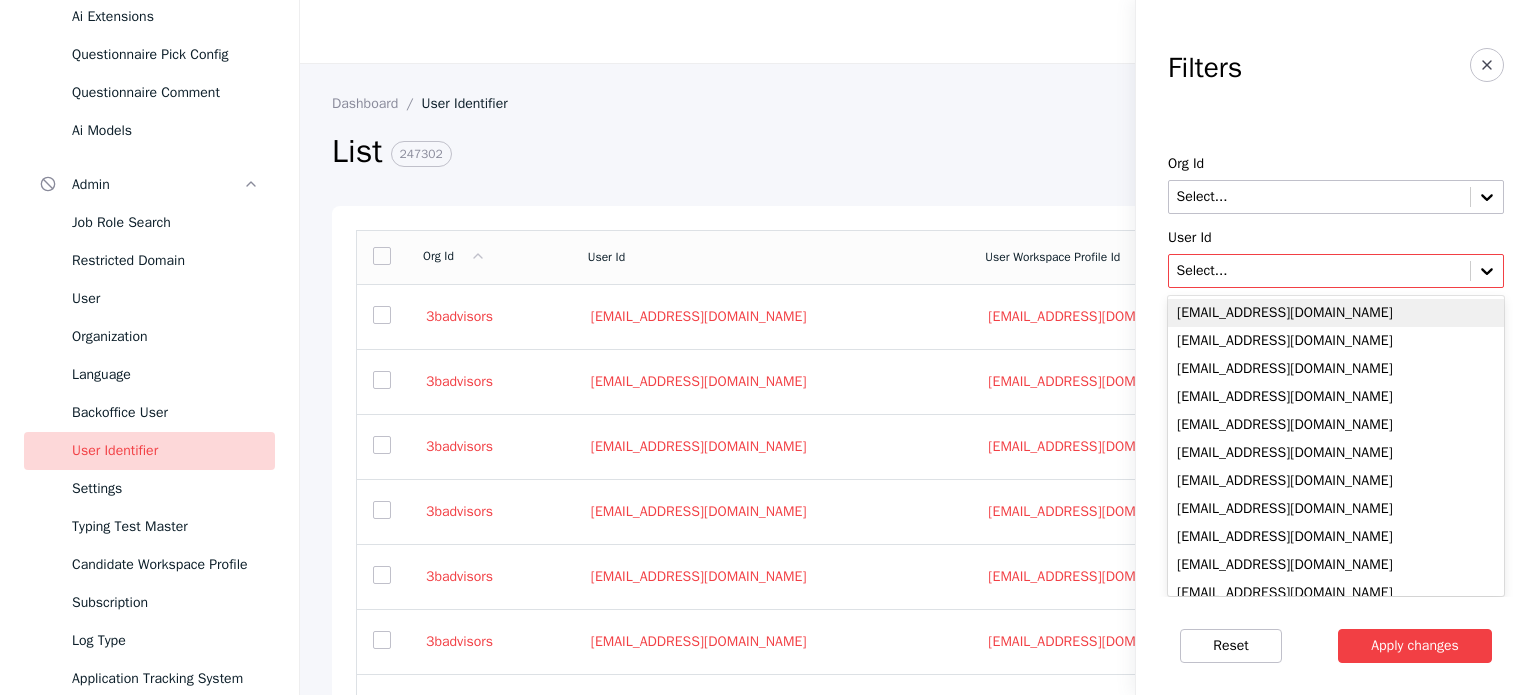 paste on "**********" 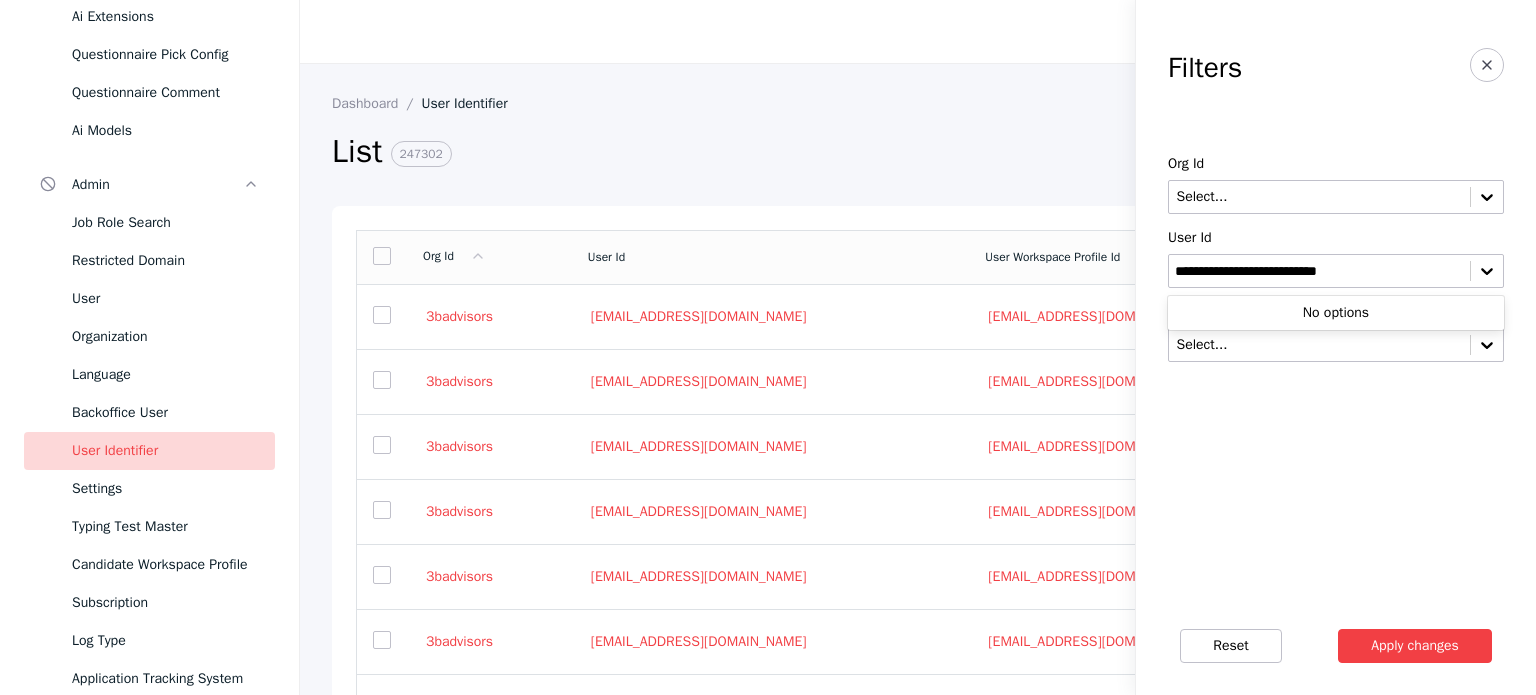 type on "**********" 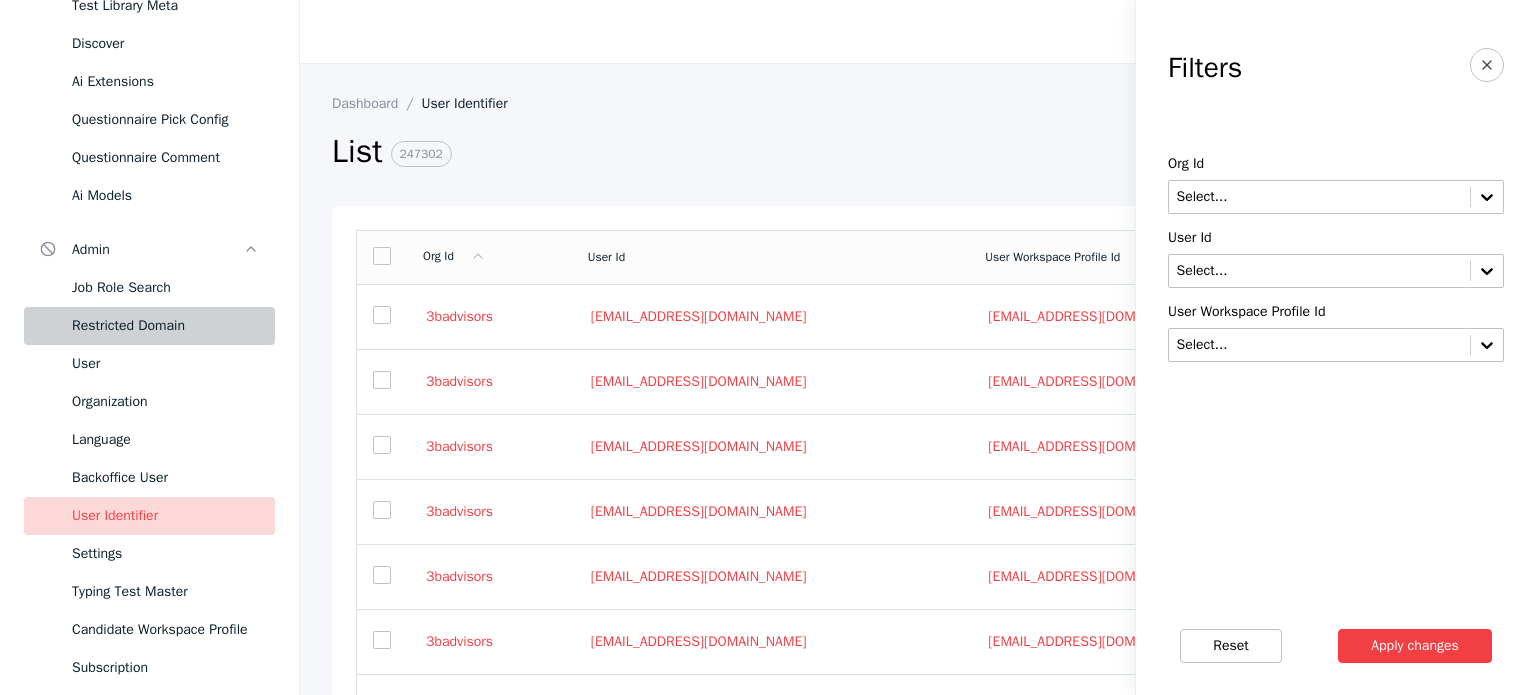 scroll, scrollTop: 553, scrollLeft: 0, axis: vertical 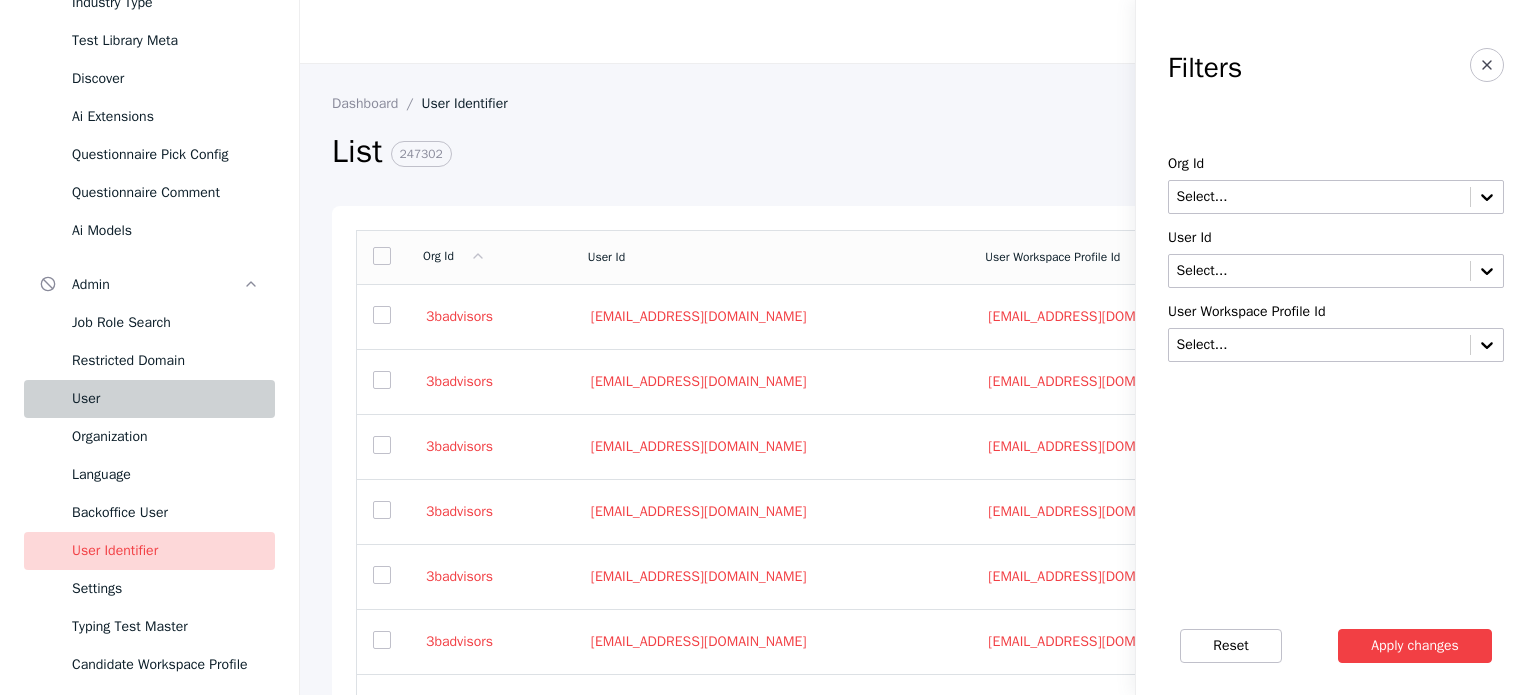 click on "User" at bounding box center (149, 399) 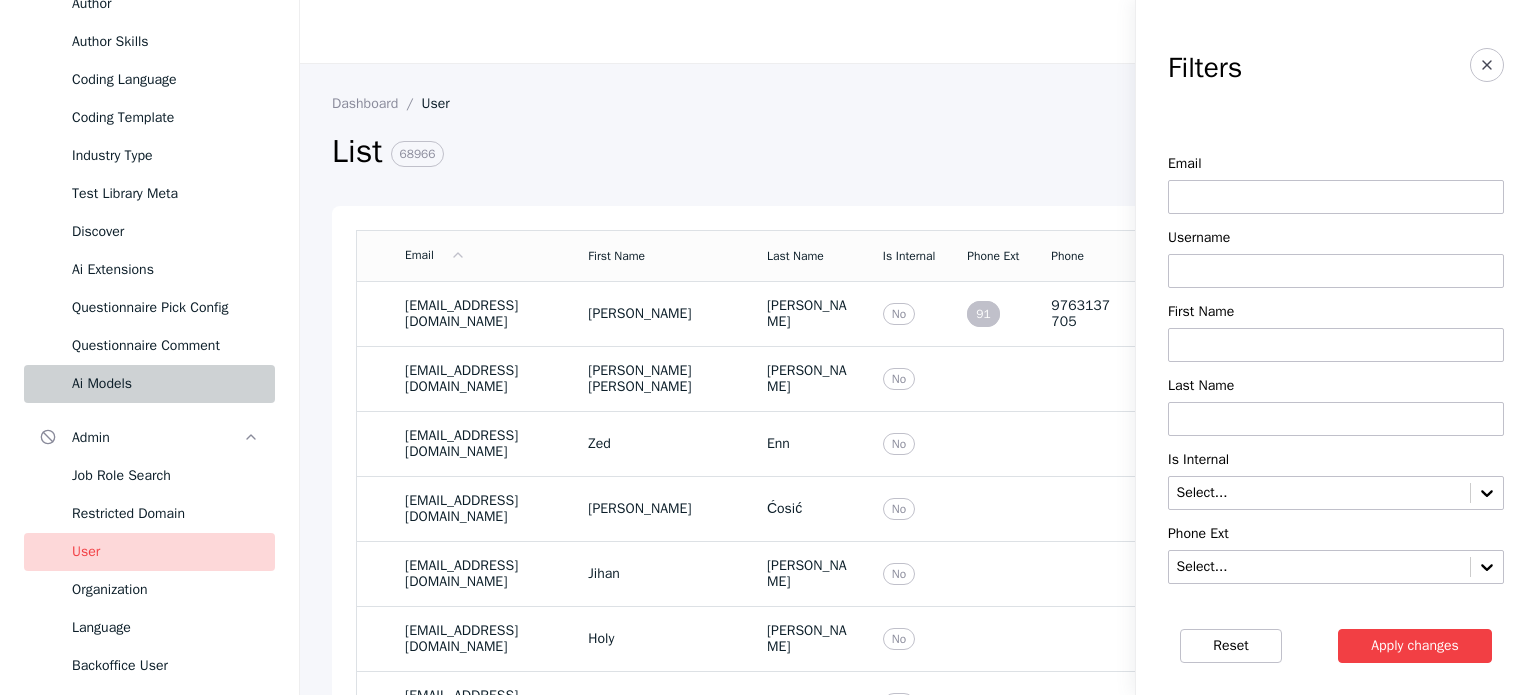scroll, scrollTop: 600, scrollLeft: 0, axis: vertical 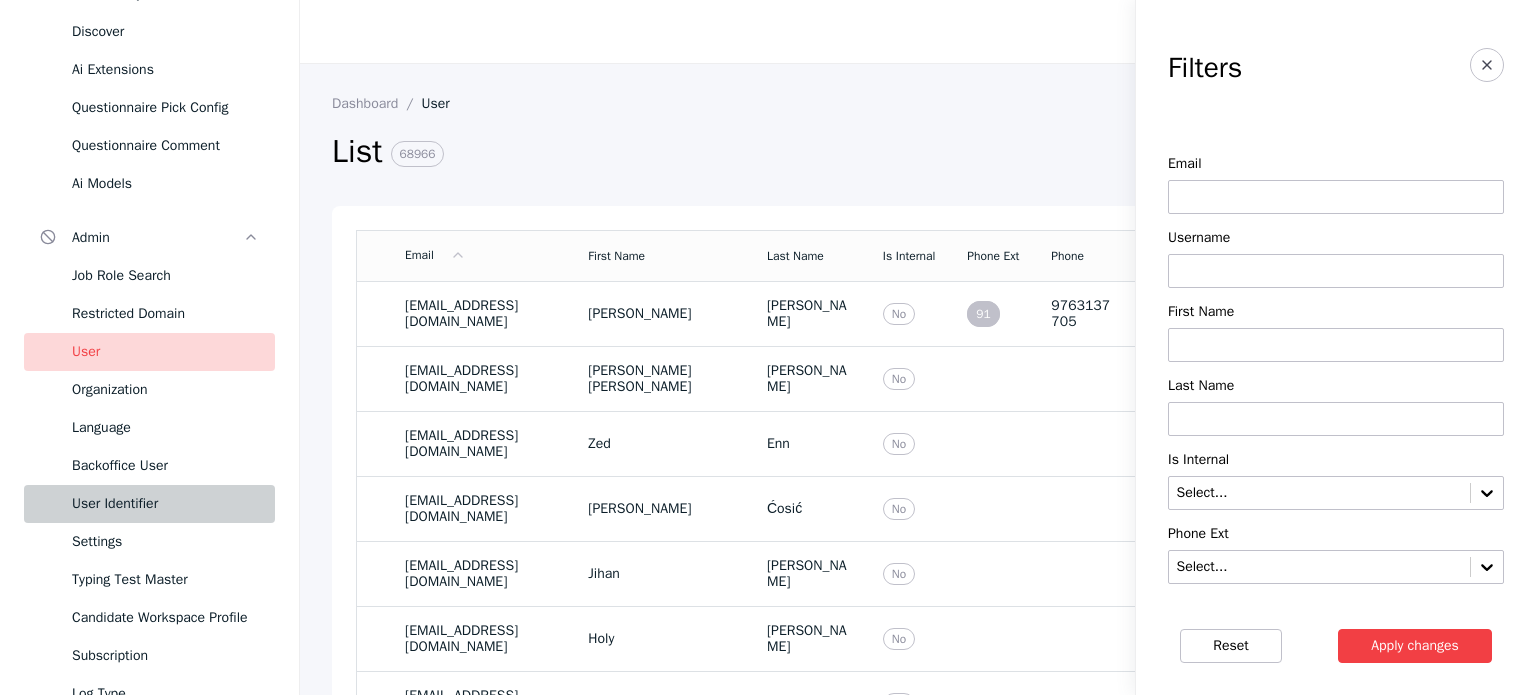 click on "User Identifier" at bounding box center (149, 504) 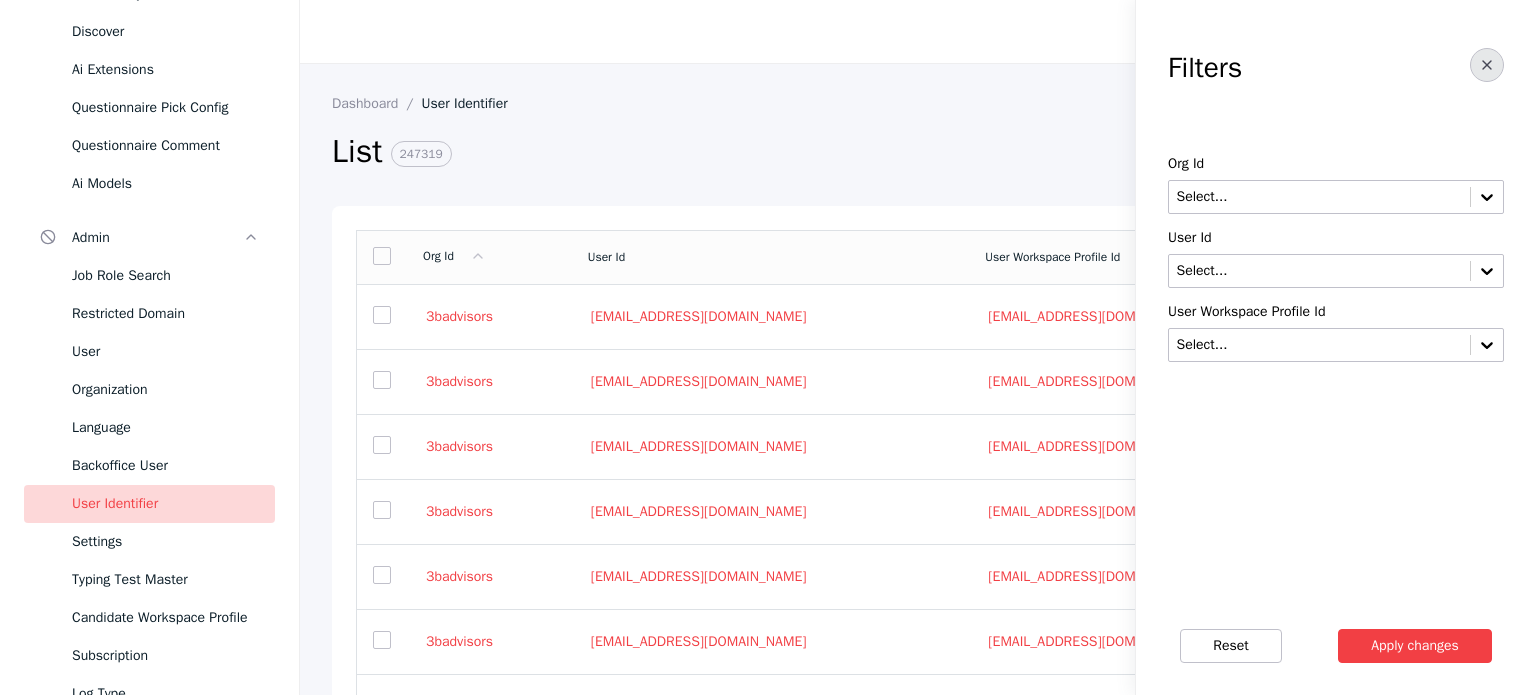 click 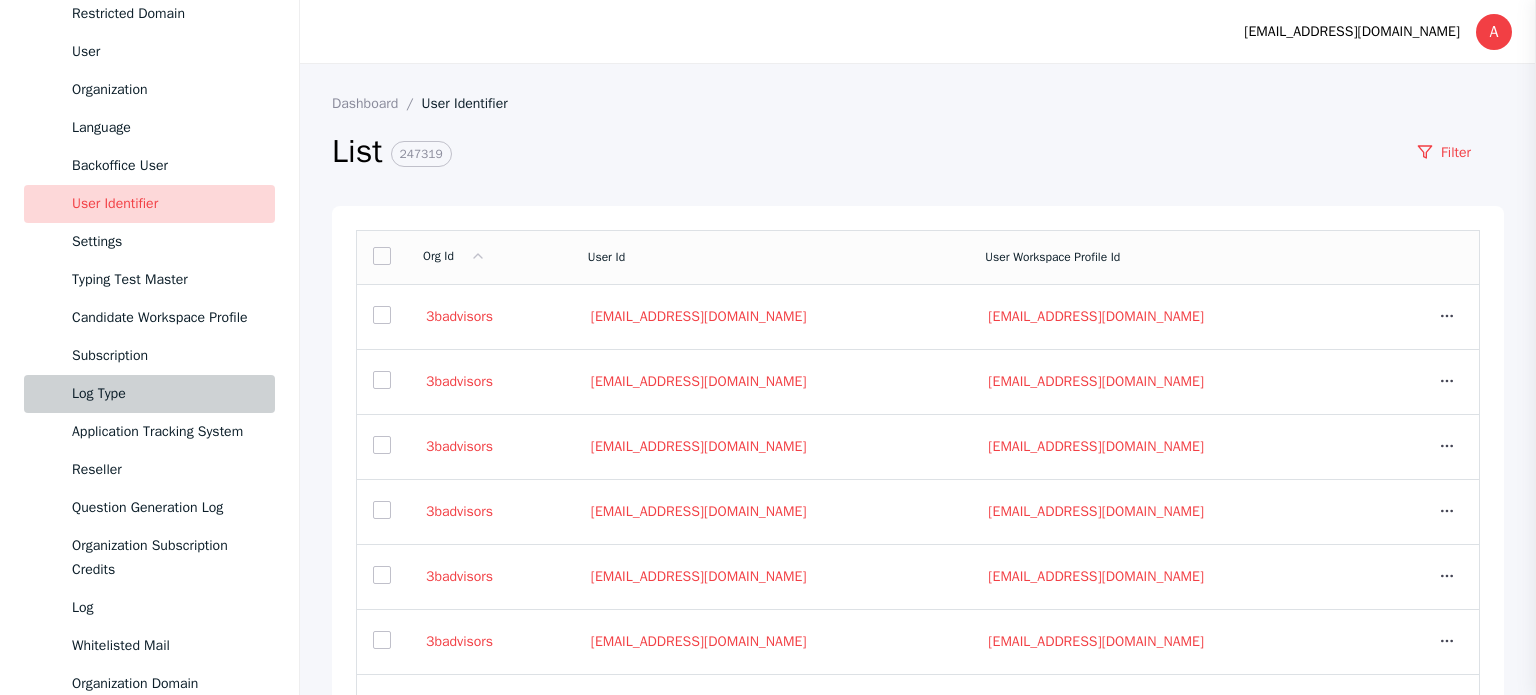 scroll, scrollTop: 1100, scrollLeft: 0, axis: vertical 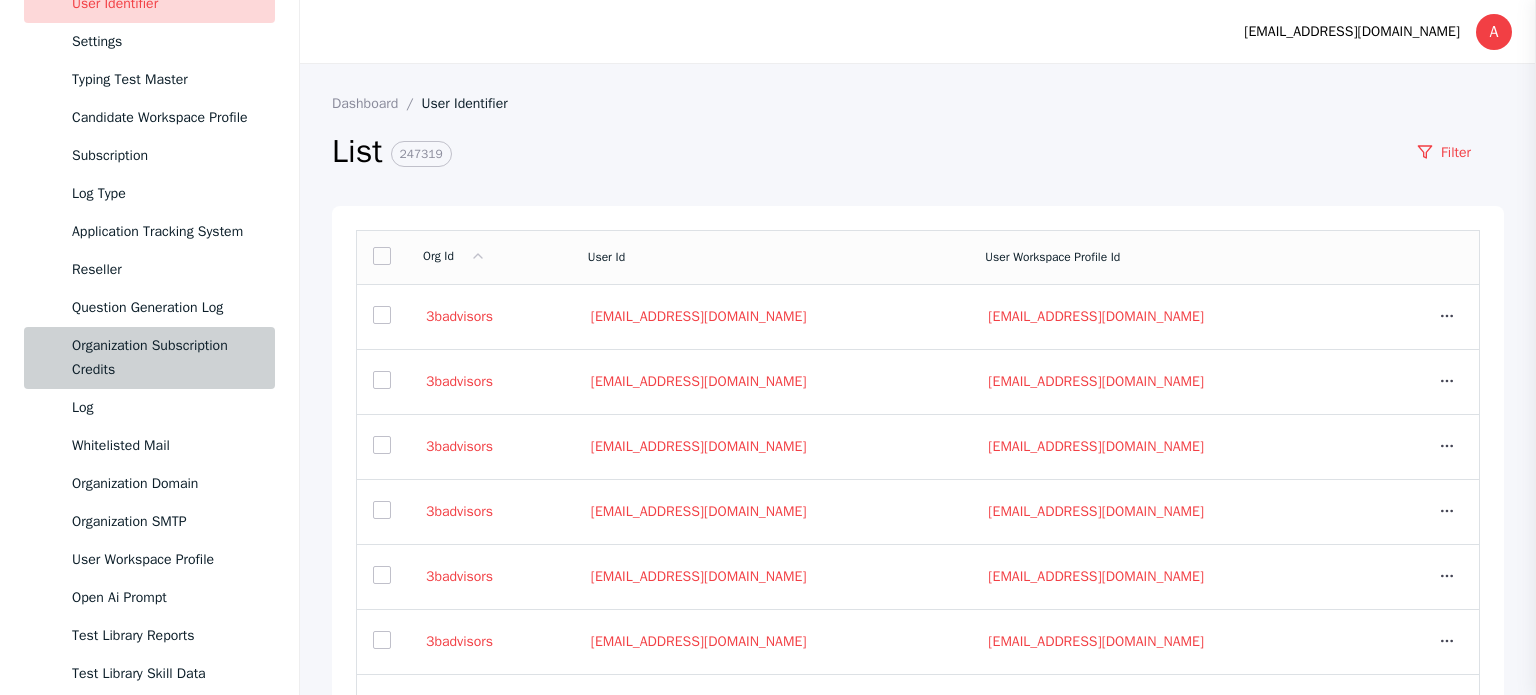 click on "Organization Subscription Credits" at bounding box center [165, 358] 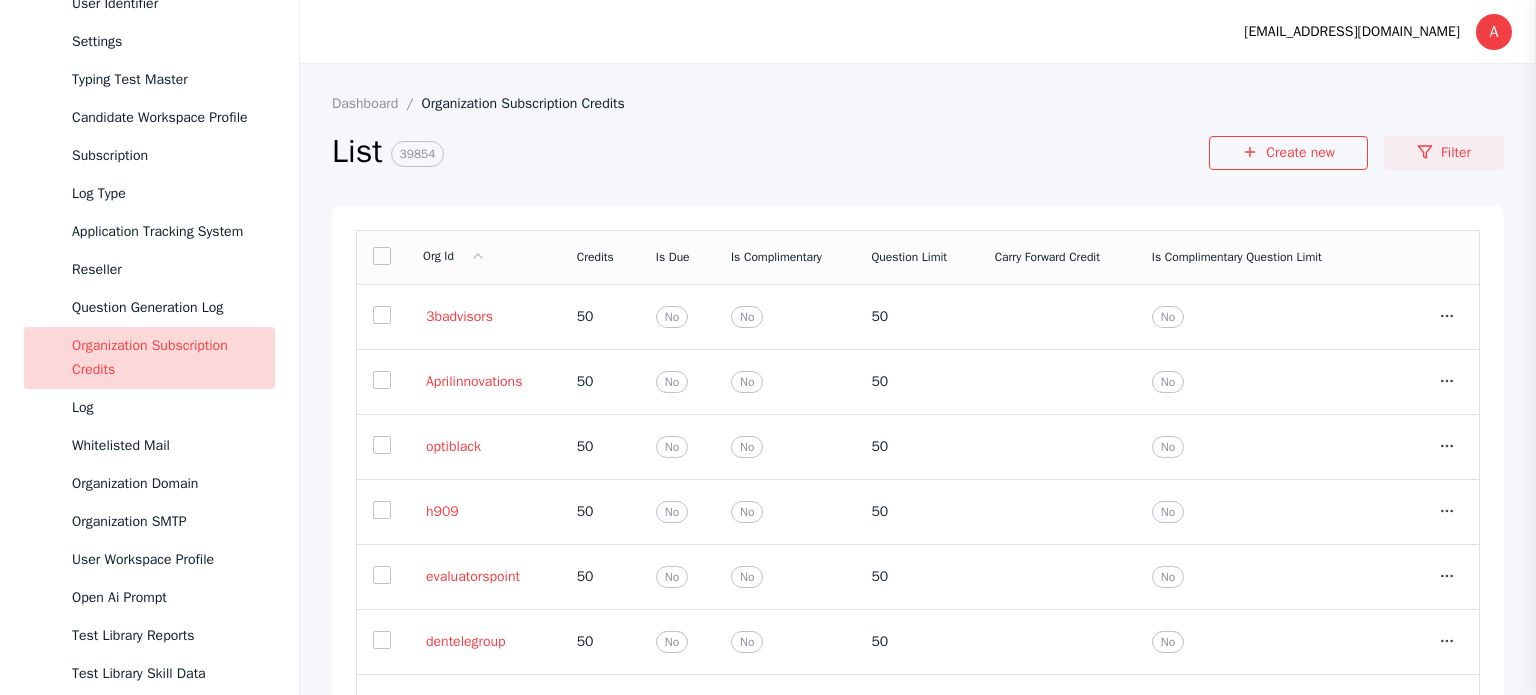 click on "Filter" at bounding box center (1444, 153) 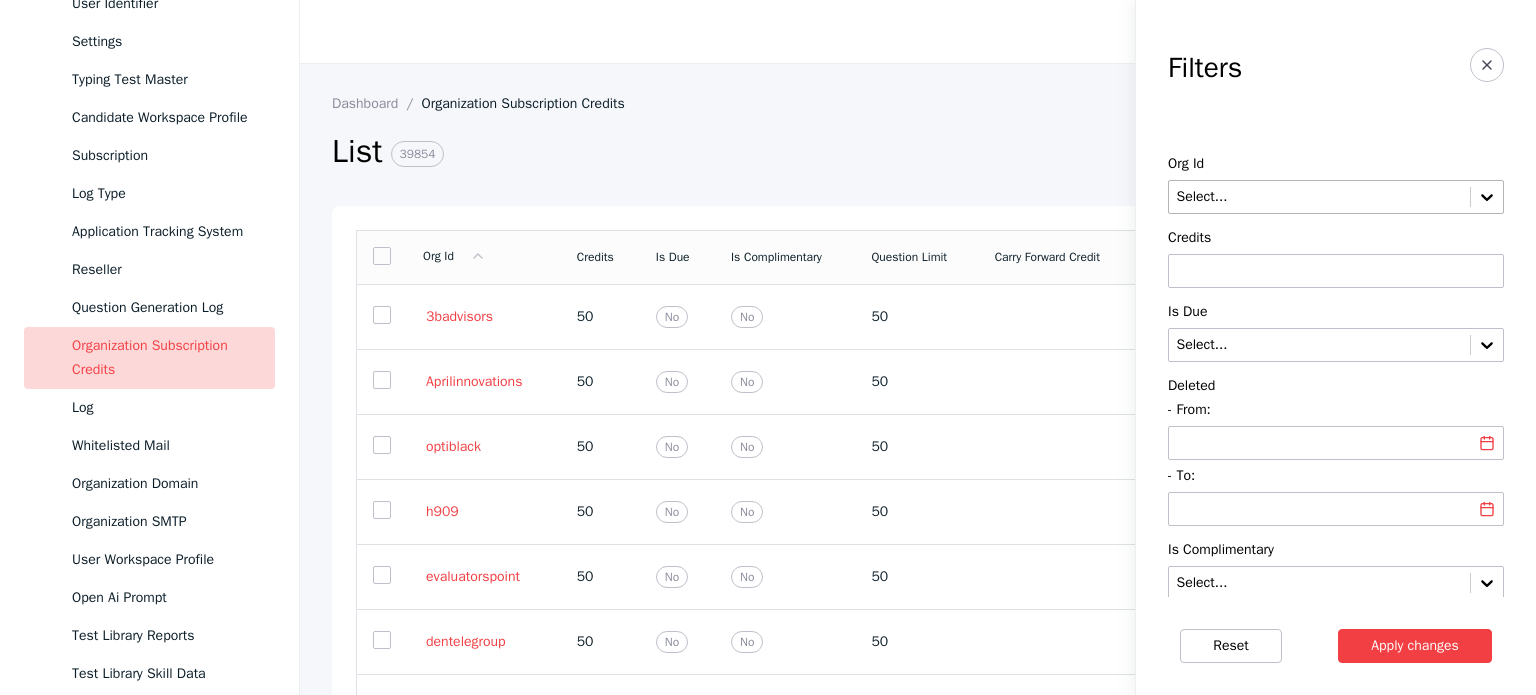 click at bounding box center (1319, 197) 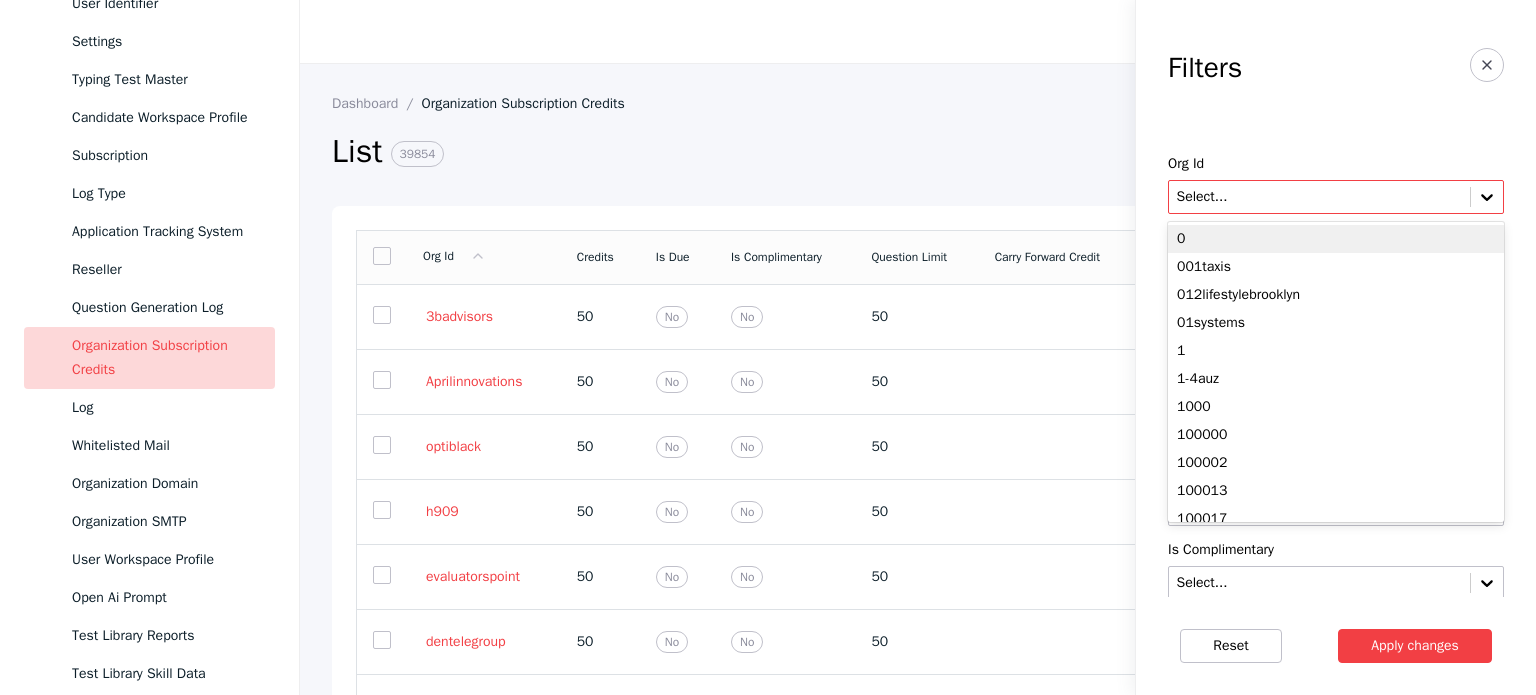 paste on "**********" 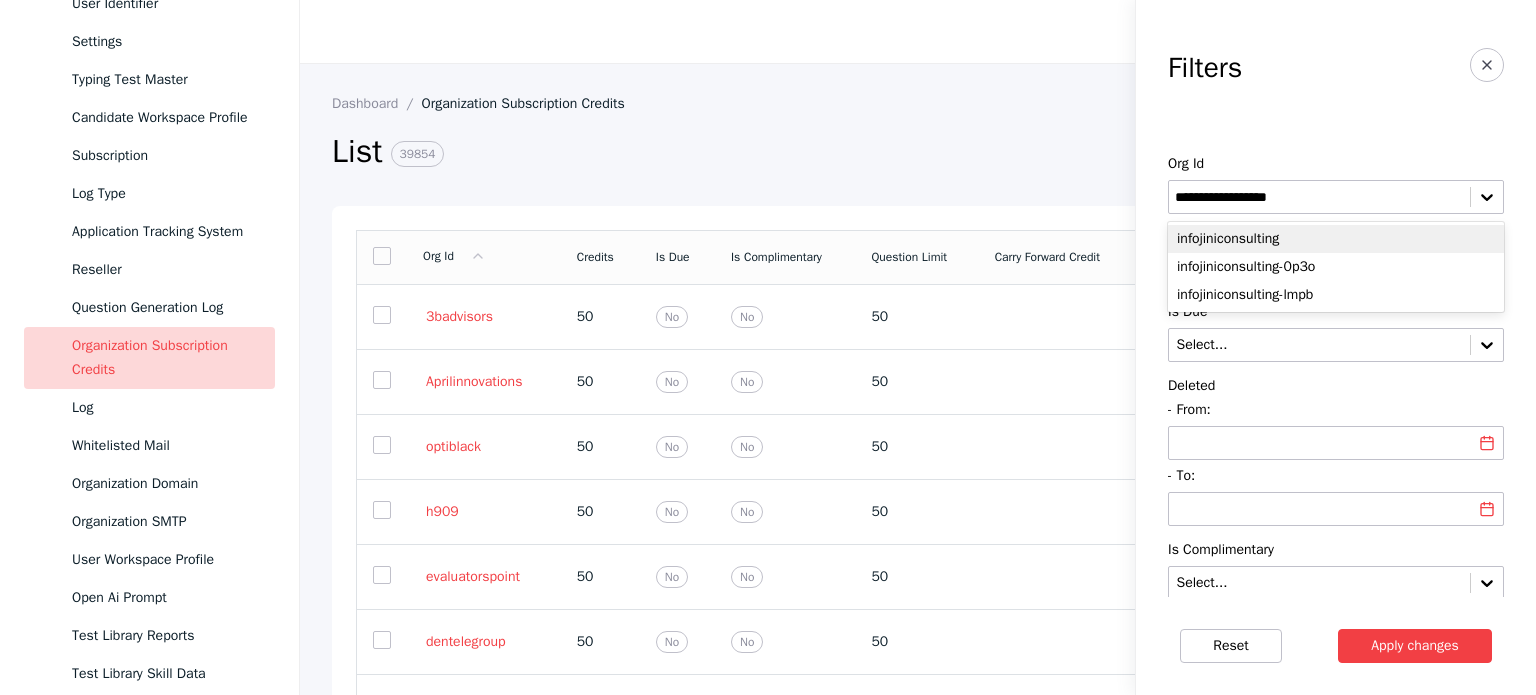 click on "infojiniconsulting" at bounding box center (1336, 239) 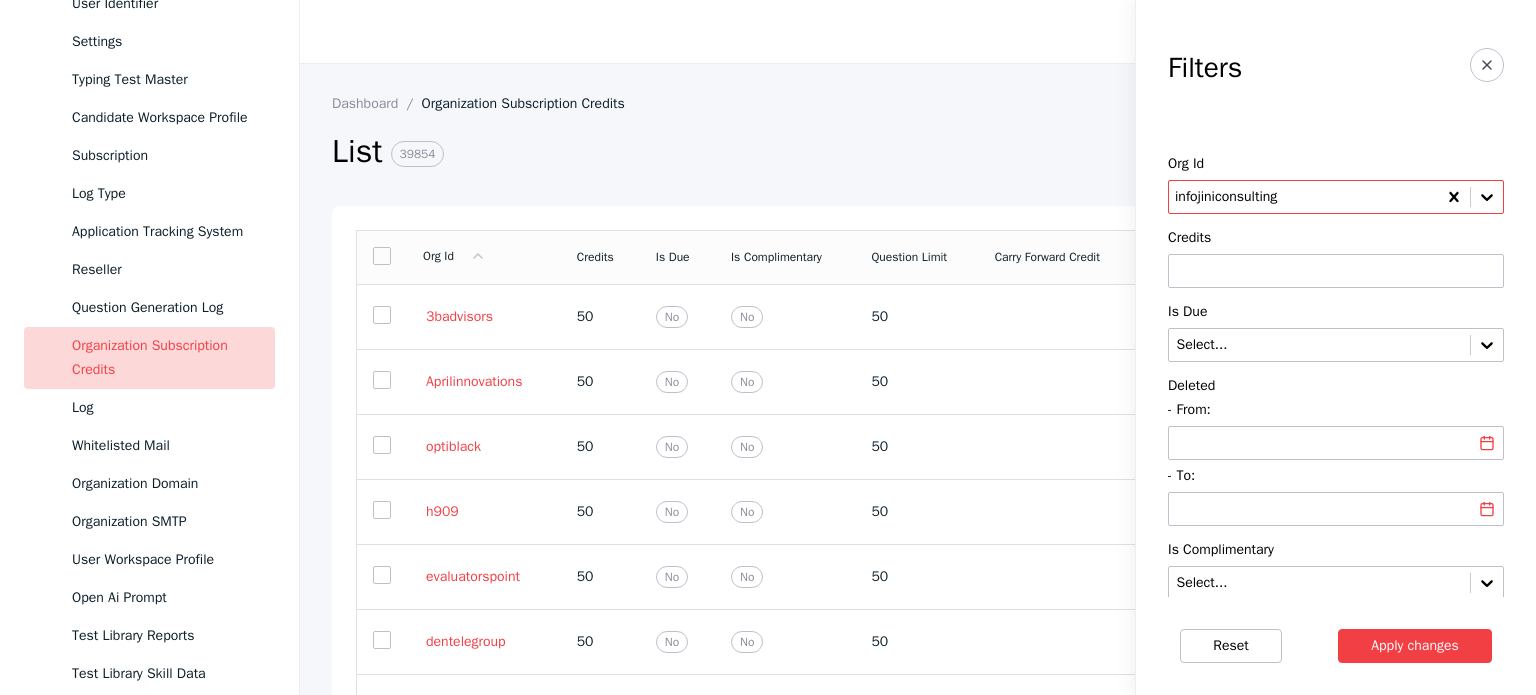 click at bounding box center (1303, 197) 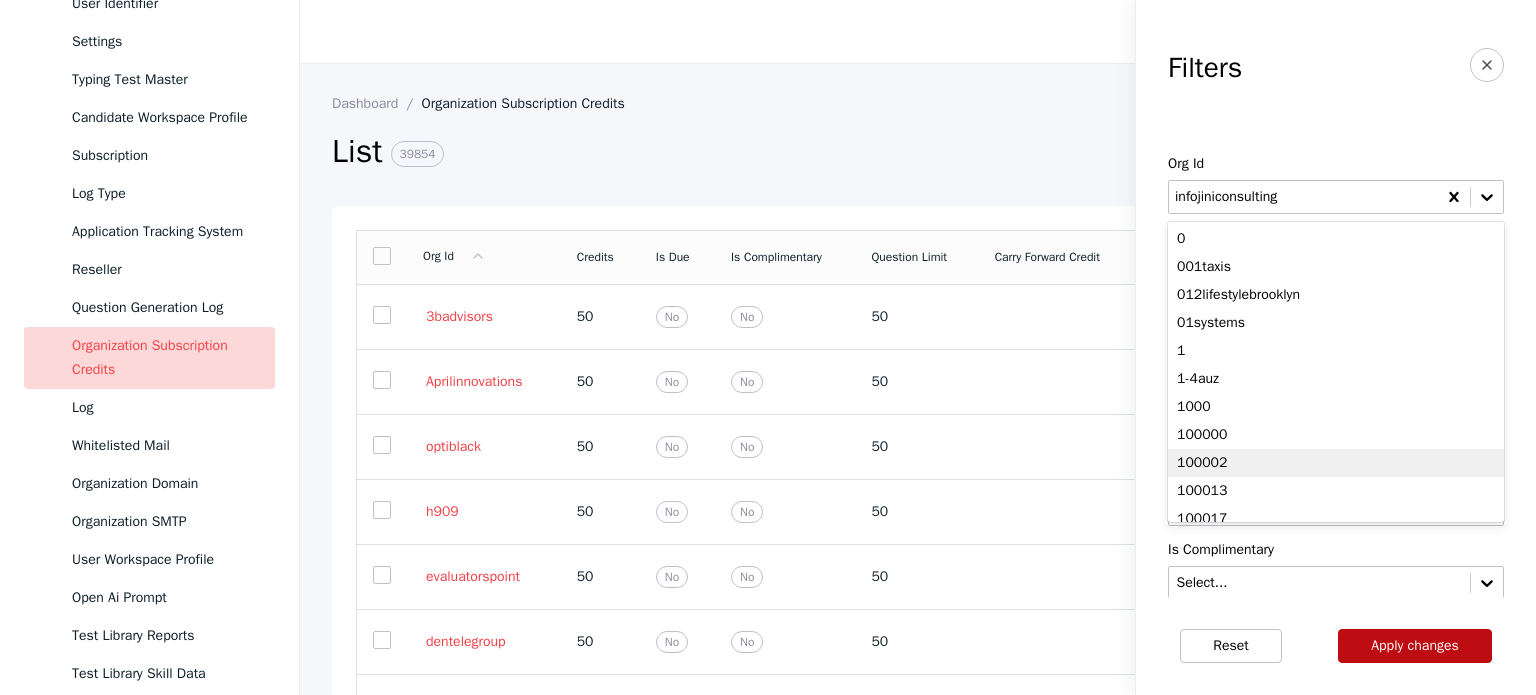 click on "Apply changes" at bounding box center (1415, 646) 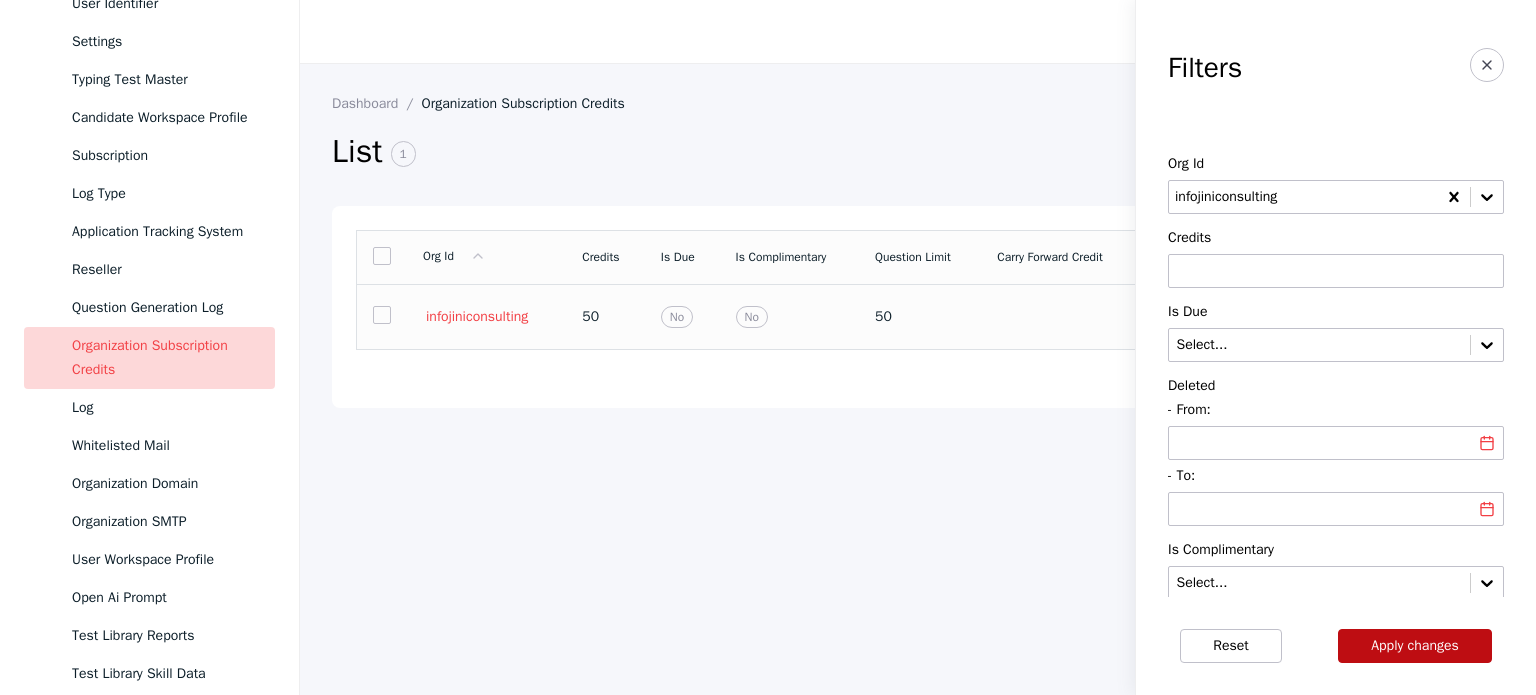 type 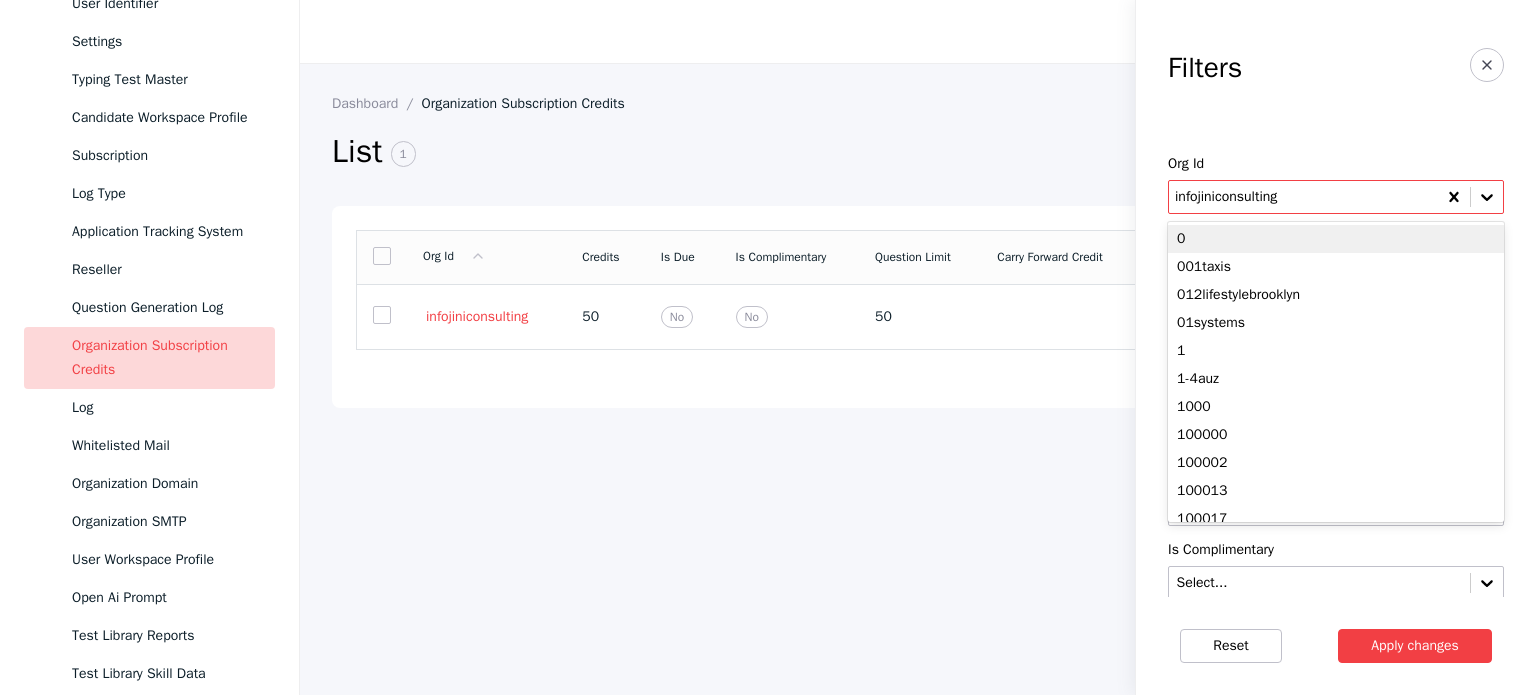 click at bounding box center (1303, 197) 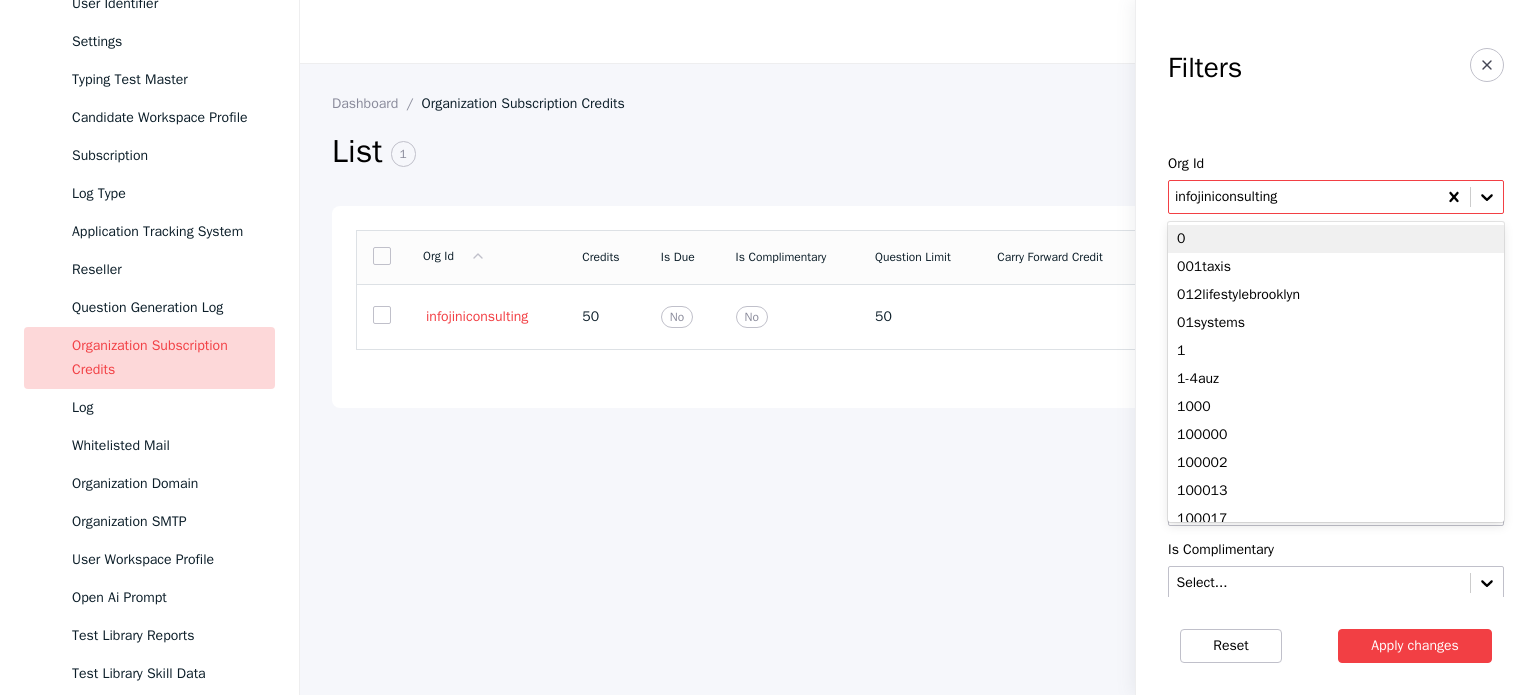 click at bounding box center [1303, 197] 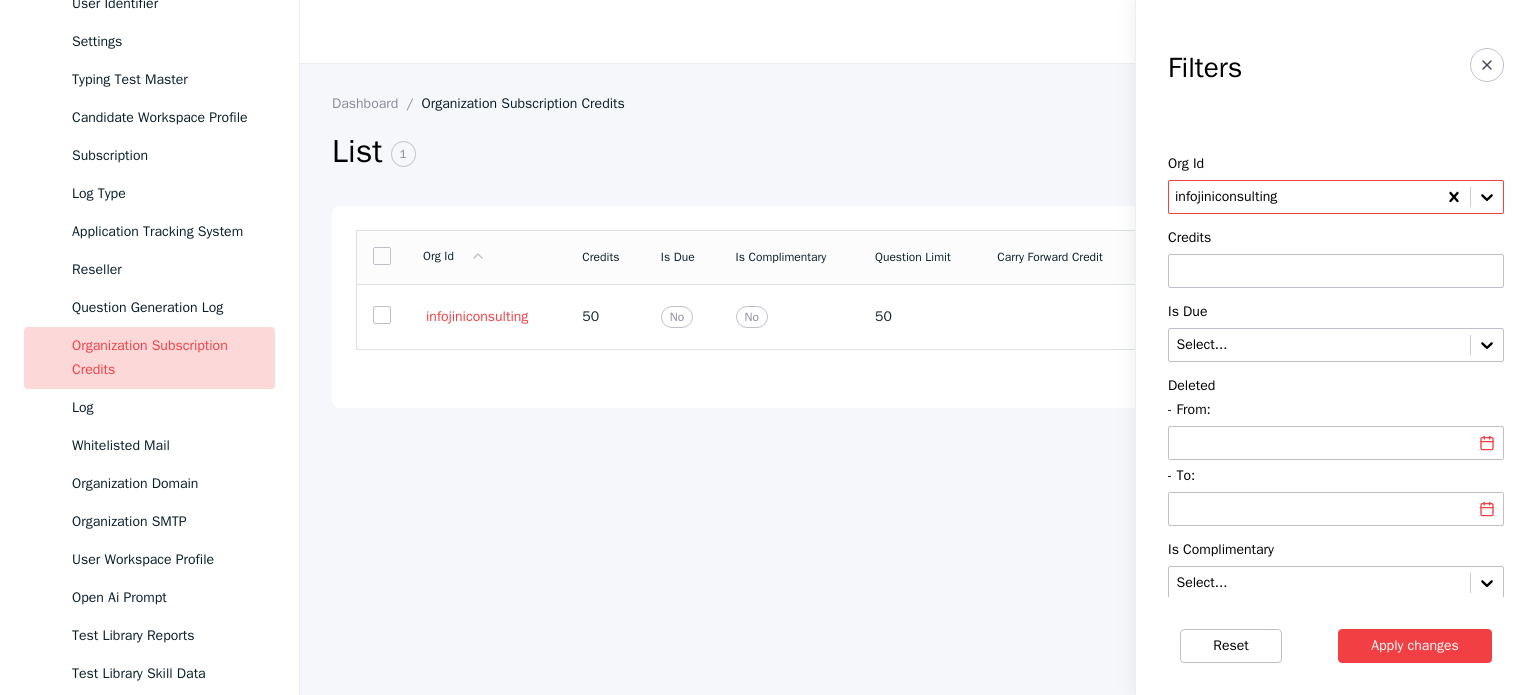 click at bounding box center (1303, 197) 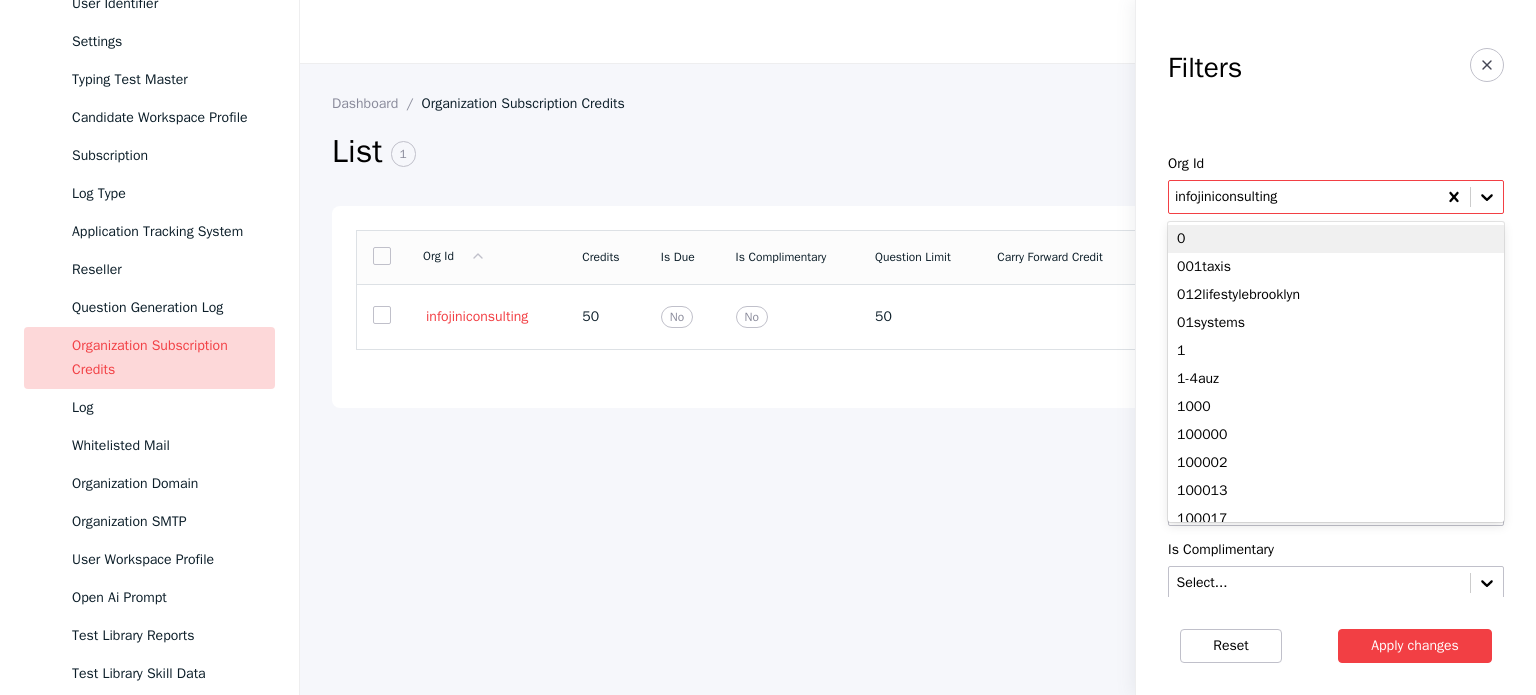 paste on "**********" 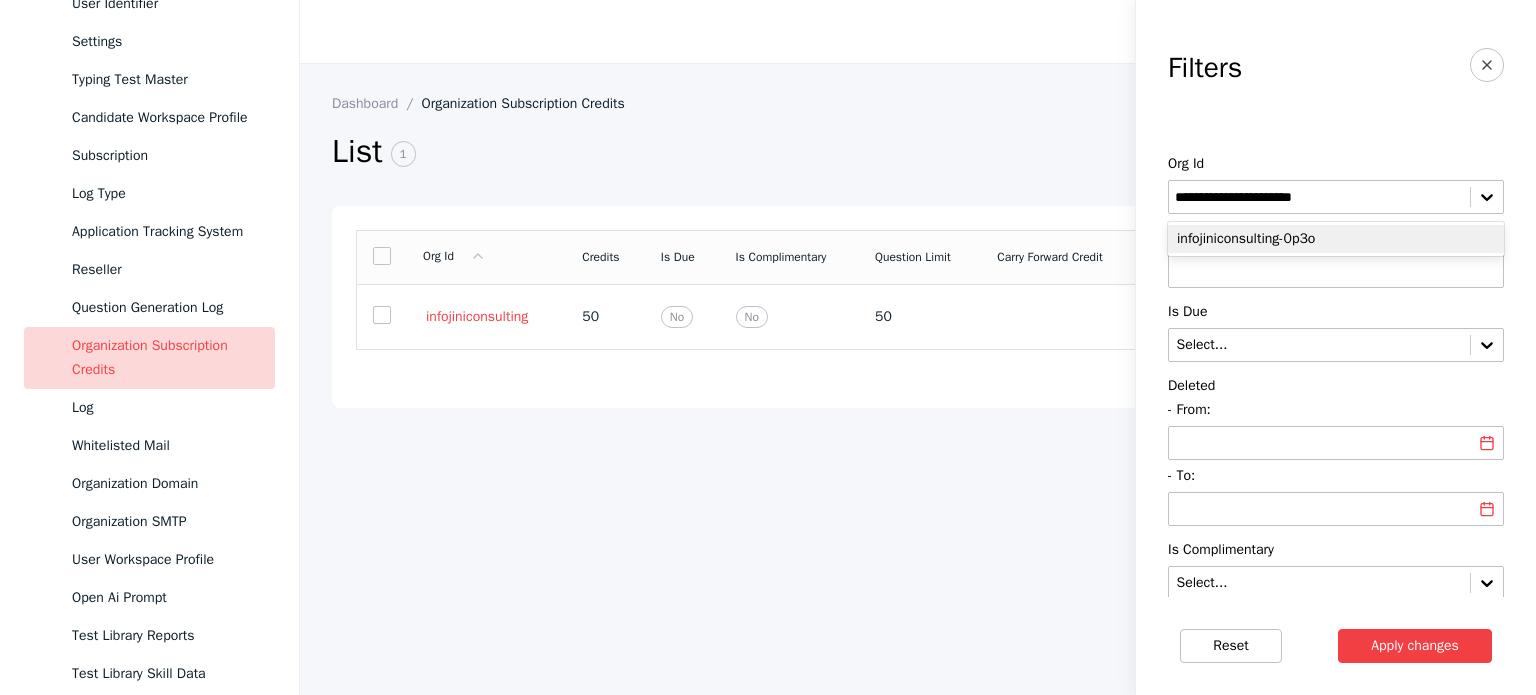 click on "infojiniconsulting-0p3o" at bounding box center (1336, 239) 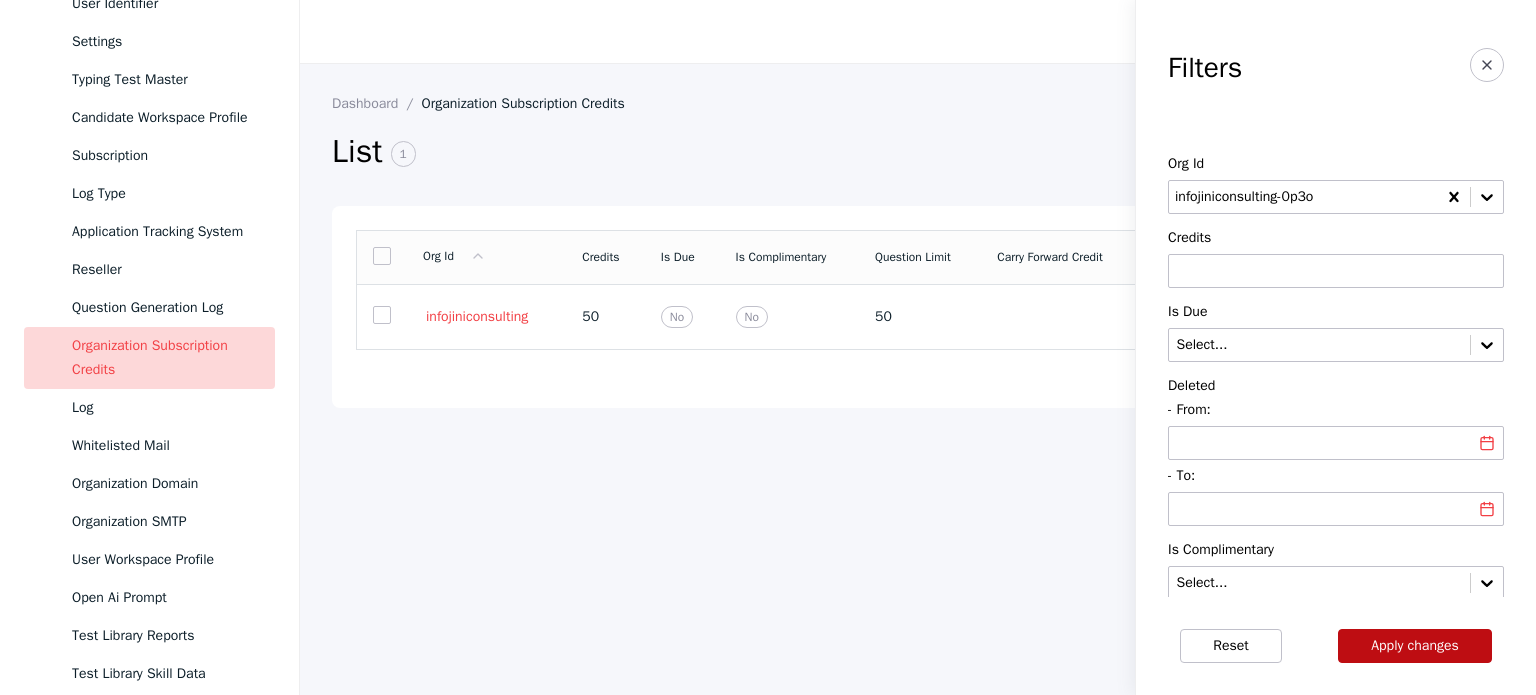 click on "Apply changes" at bounding box center [1415, 646] 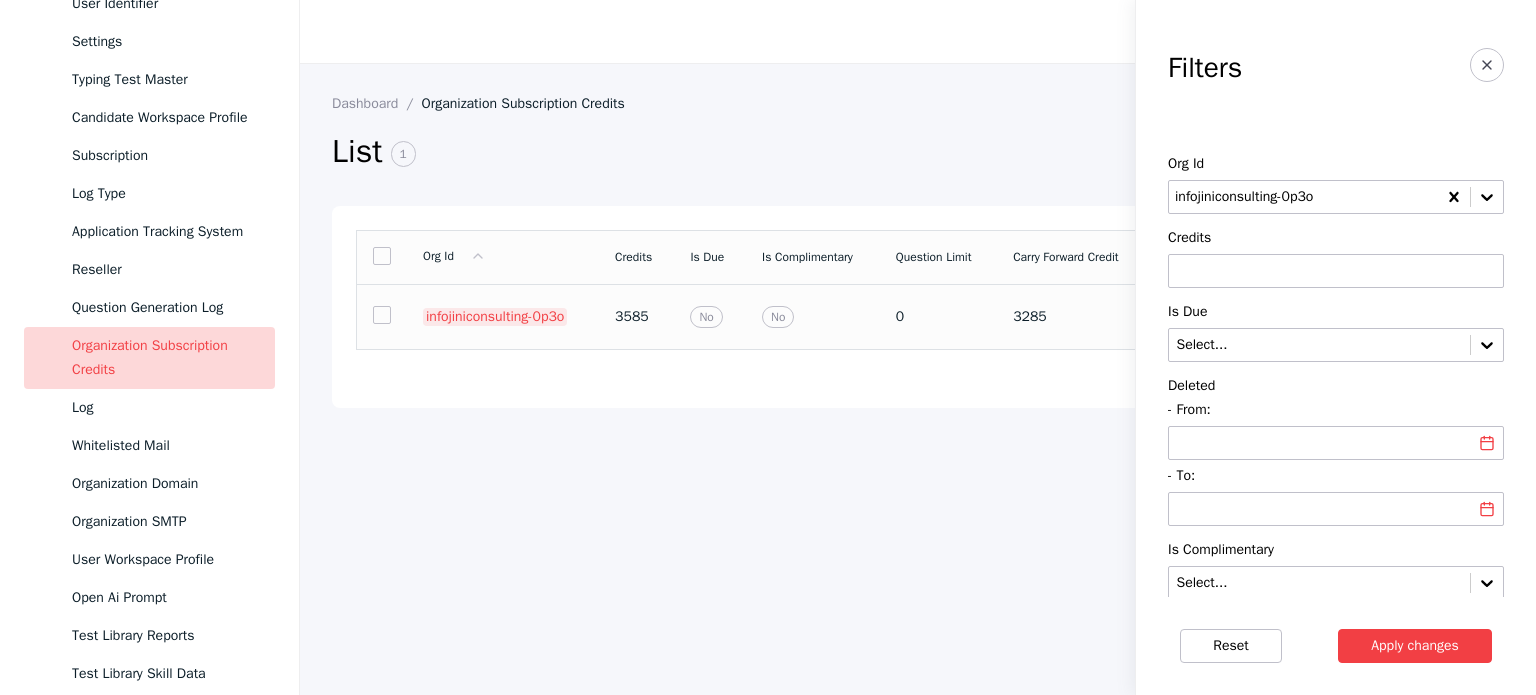 click on "infojiniconsulting-0p3o" at bounding box center (495, 317) 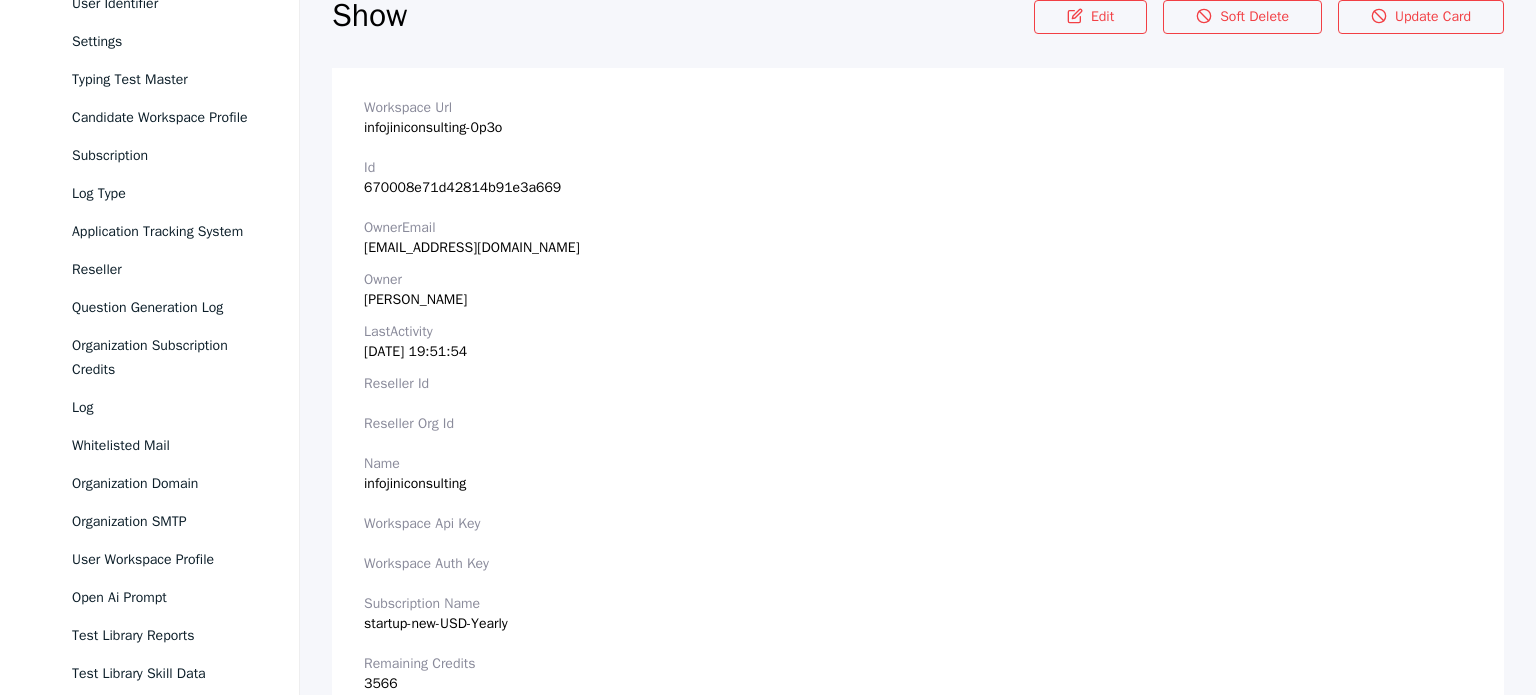 scroll, scrollTop: 0, scrollLeft: 0, axis: both 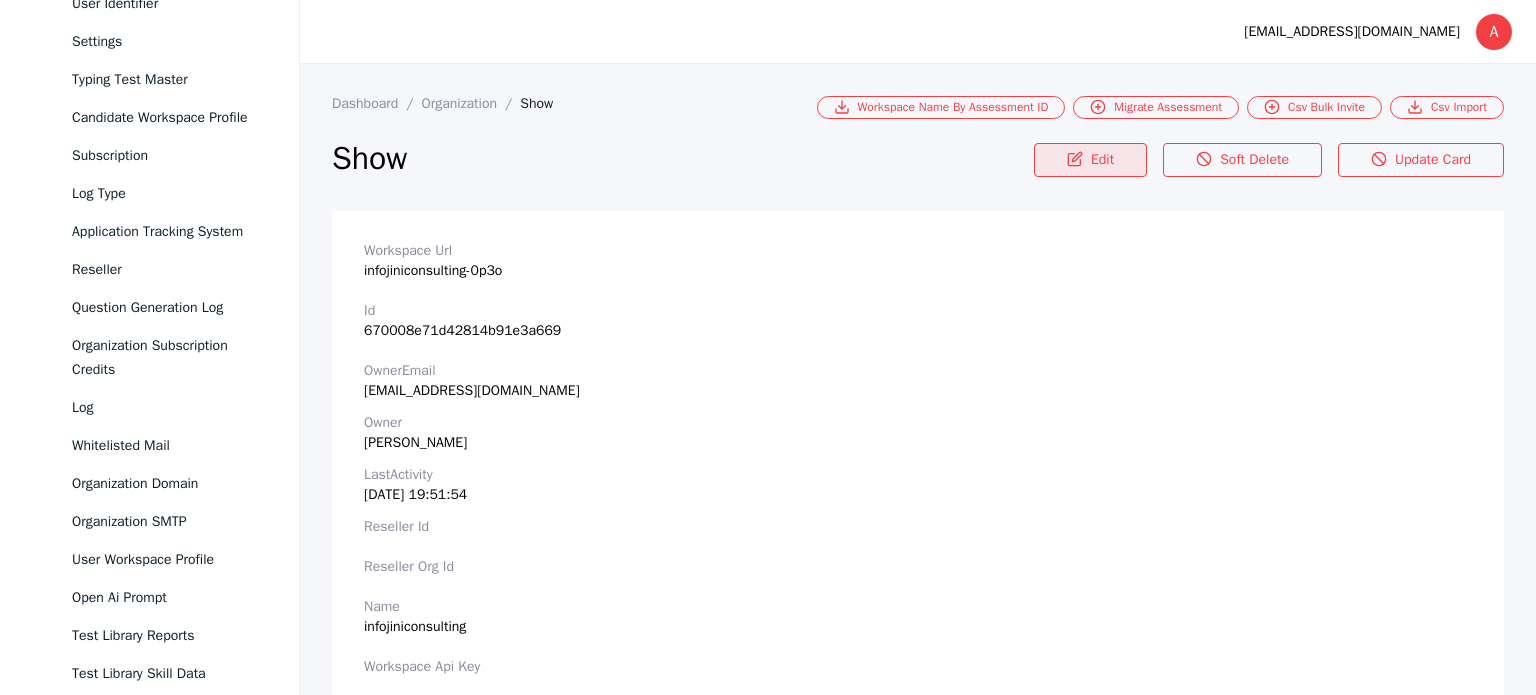 click on "Edit" at bounding box center [1090, 160] 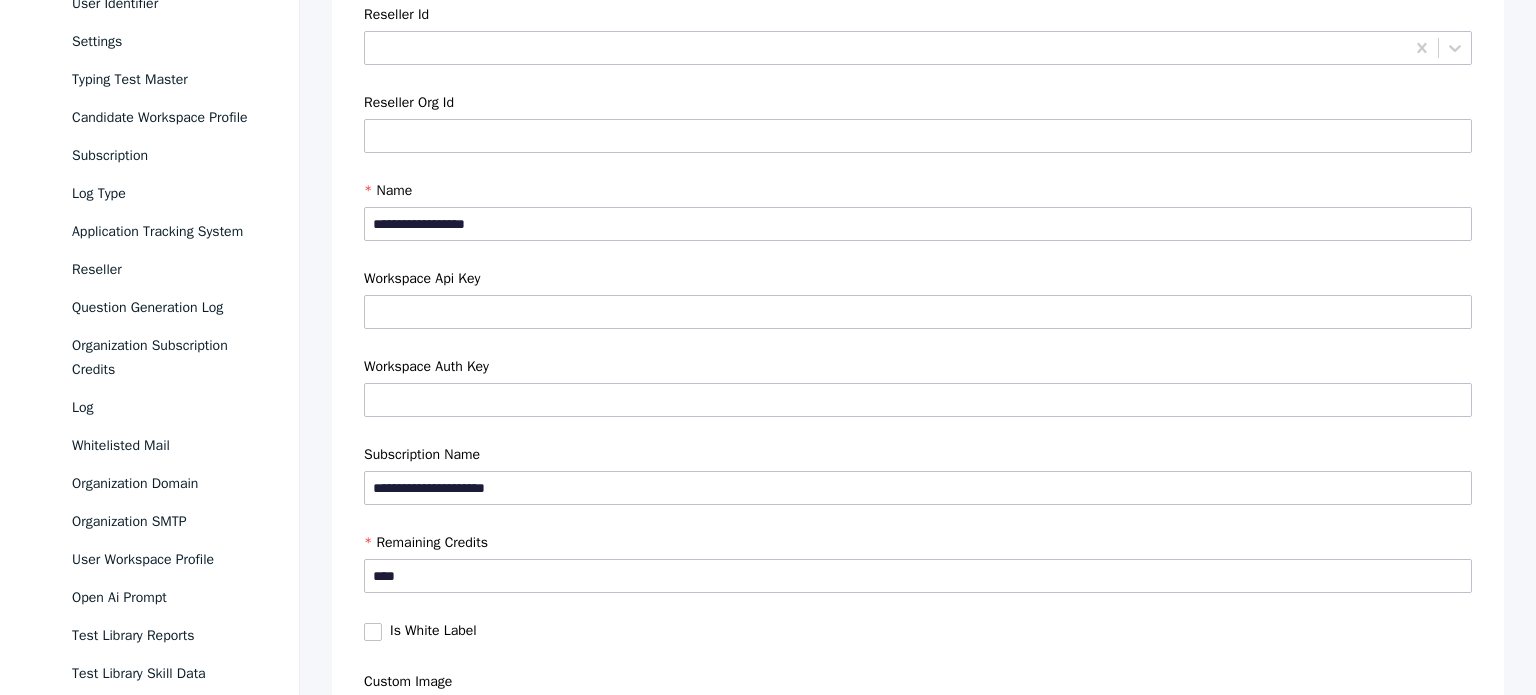 scroll, scrollTop: 0, scrollLeft: 0, axis: both 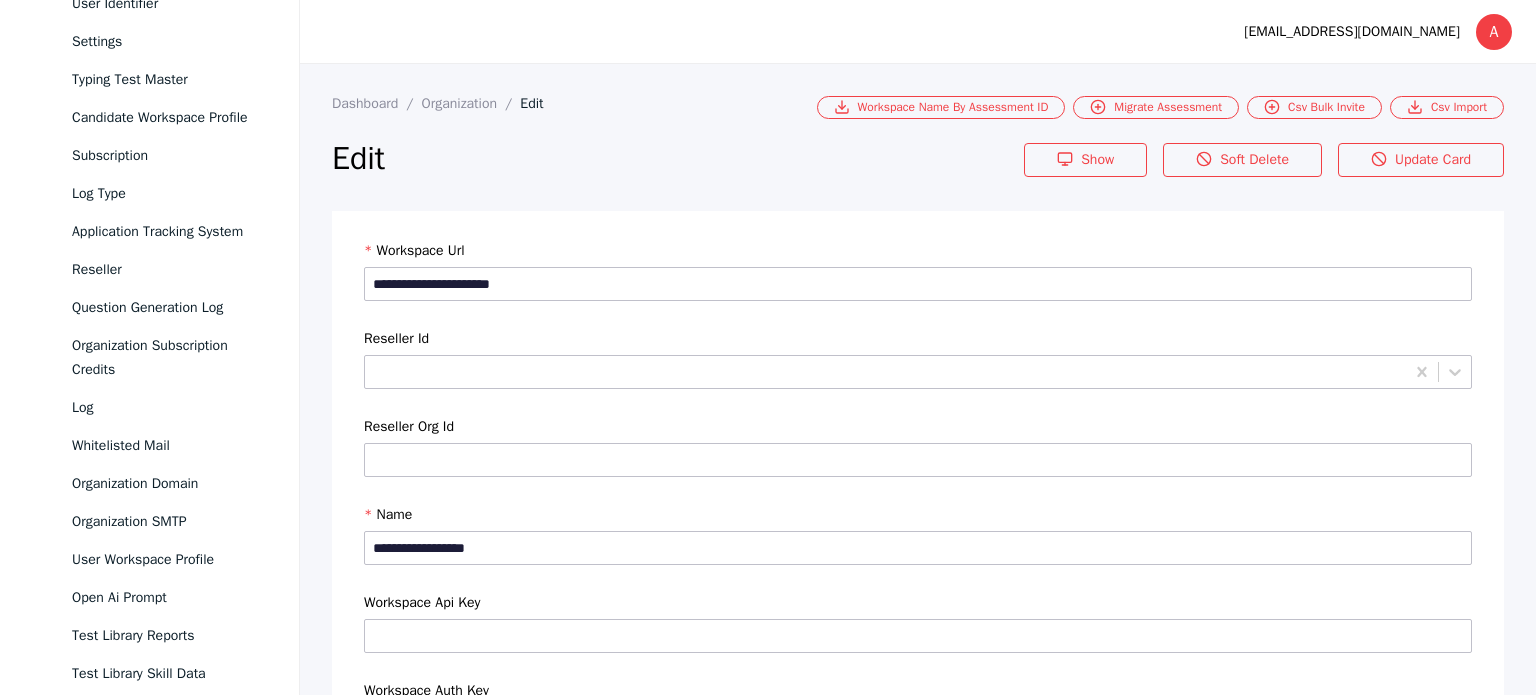 drag, startPoint x: 468, startPoint y: 195, endPoint x: 461, endPoint y: 179, distance: 17.464249 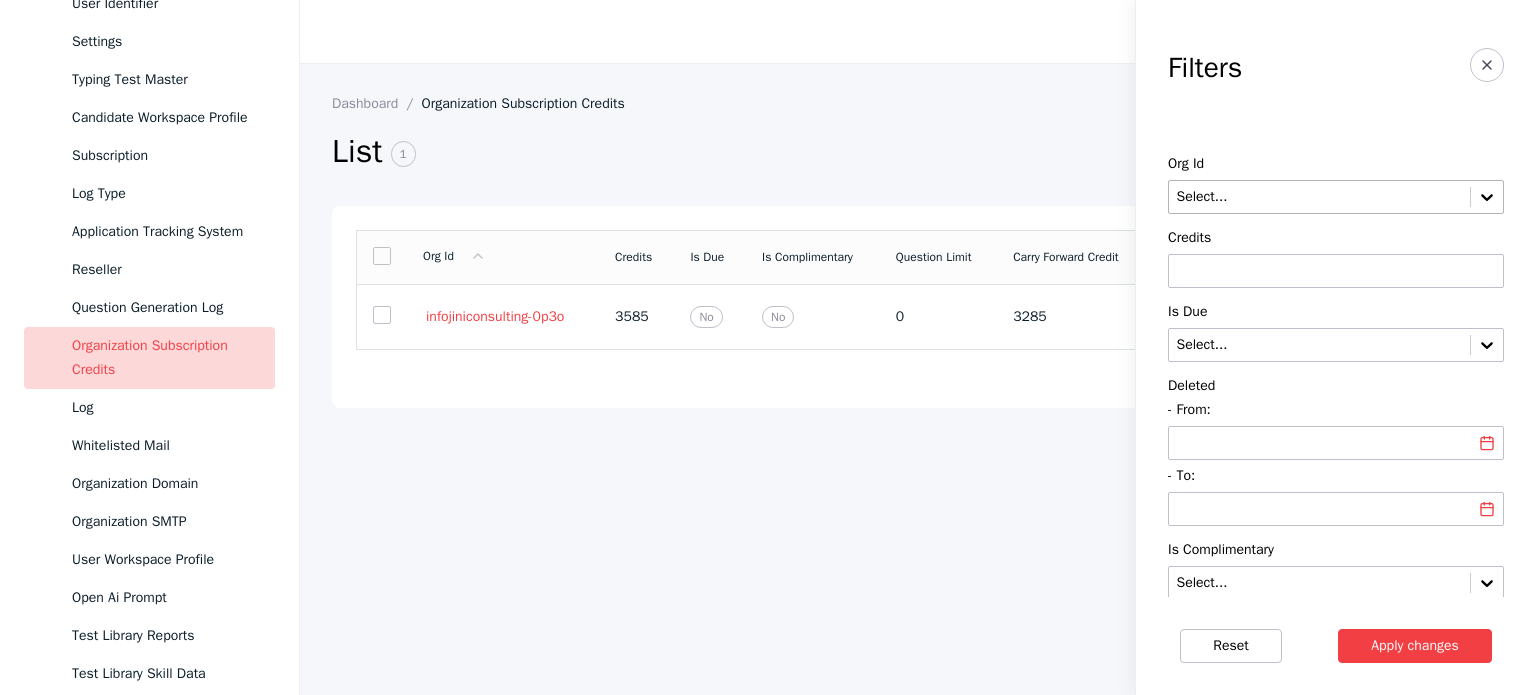 click at bounding box center [1319, 197] 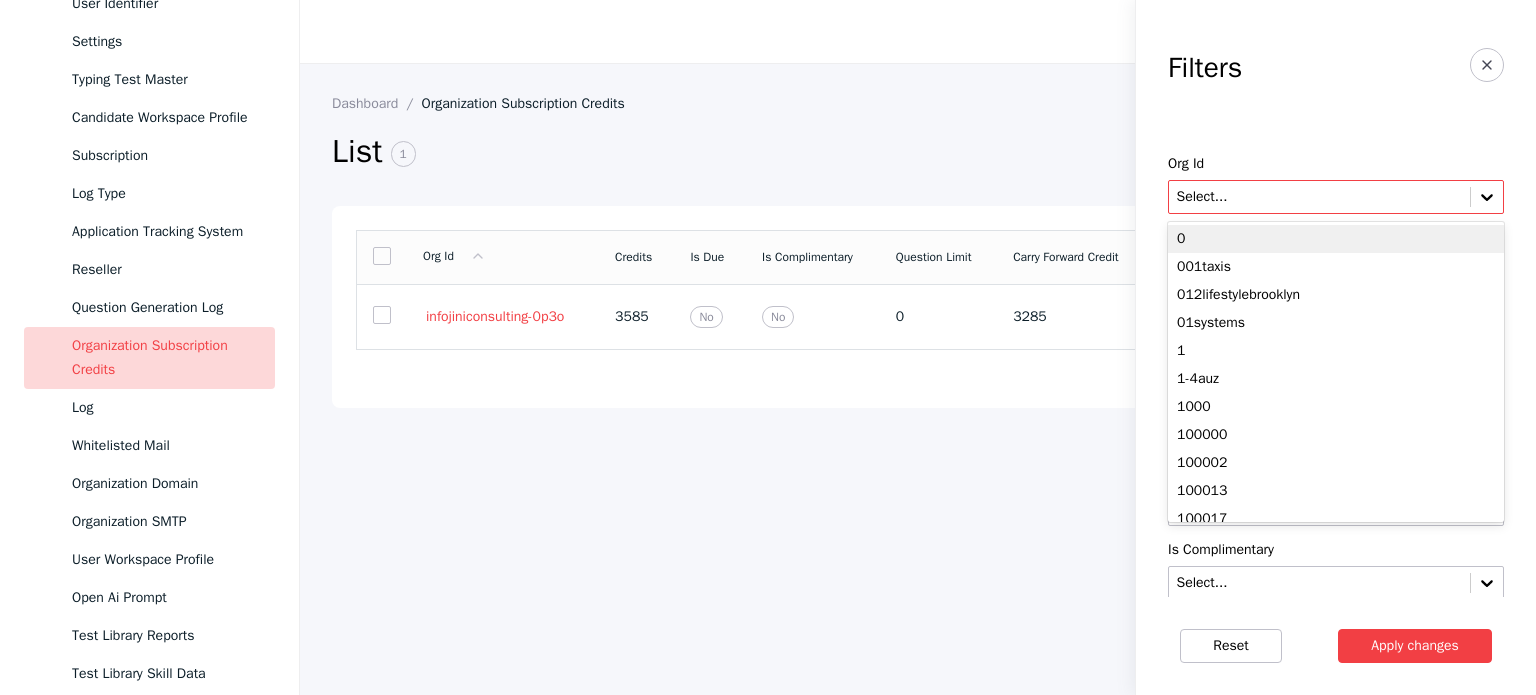 paste on "**********" 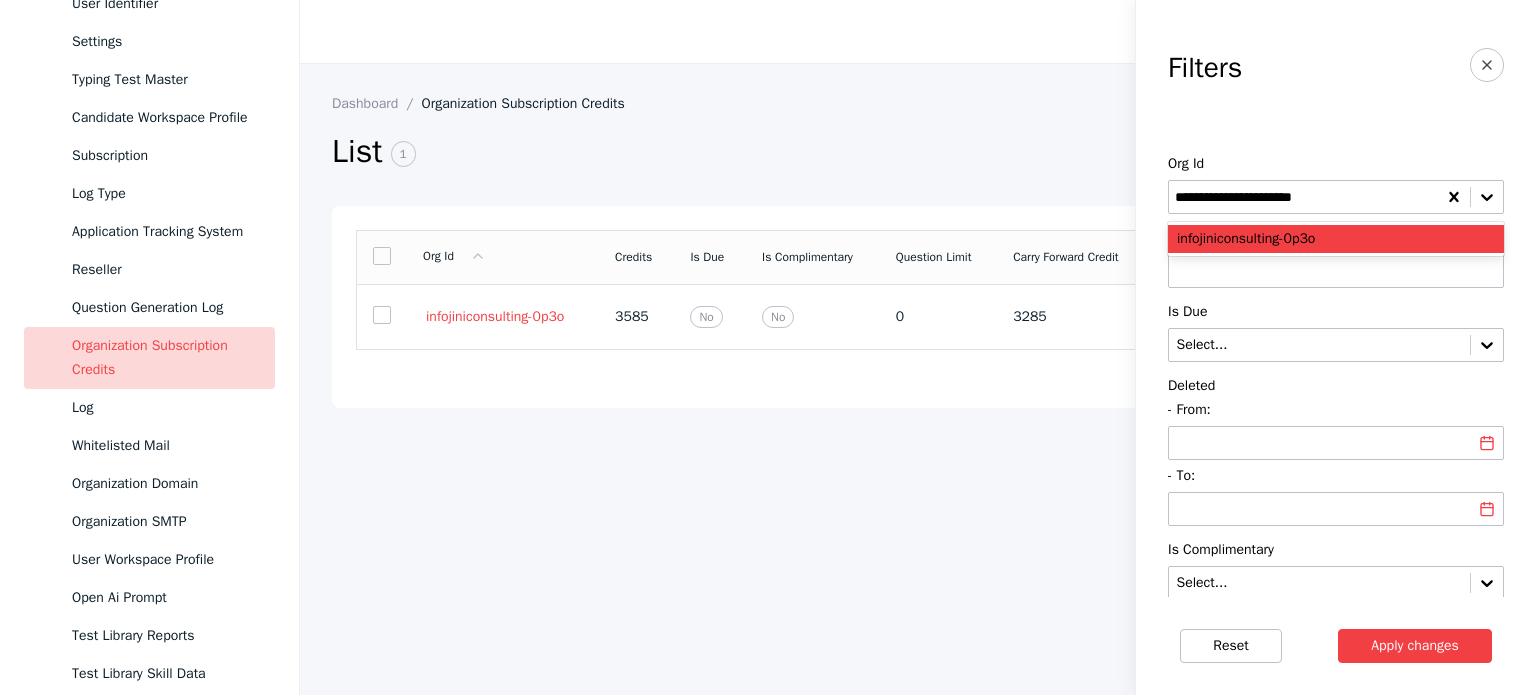 click on "infojiniconsulting-0p3o" at bounding box center (1336, 239) 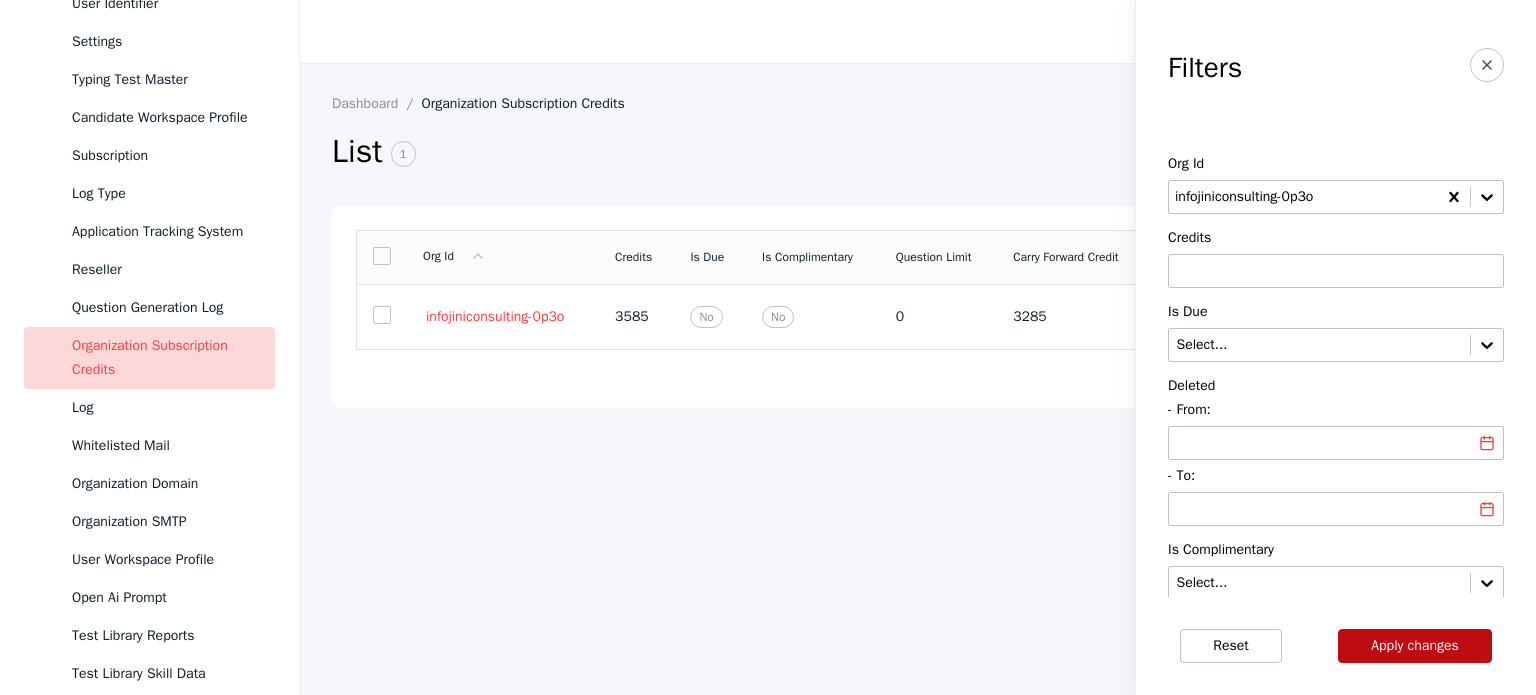 click on "Apply changes" at bounding box center [1415, 646] 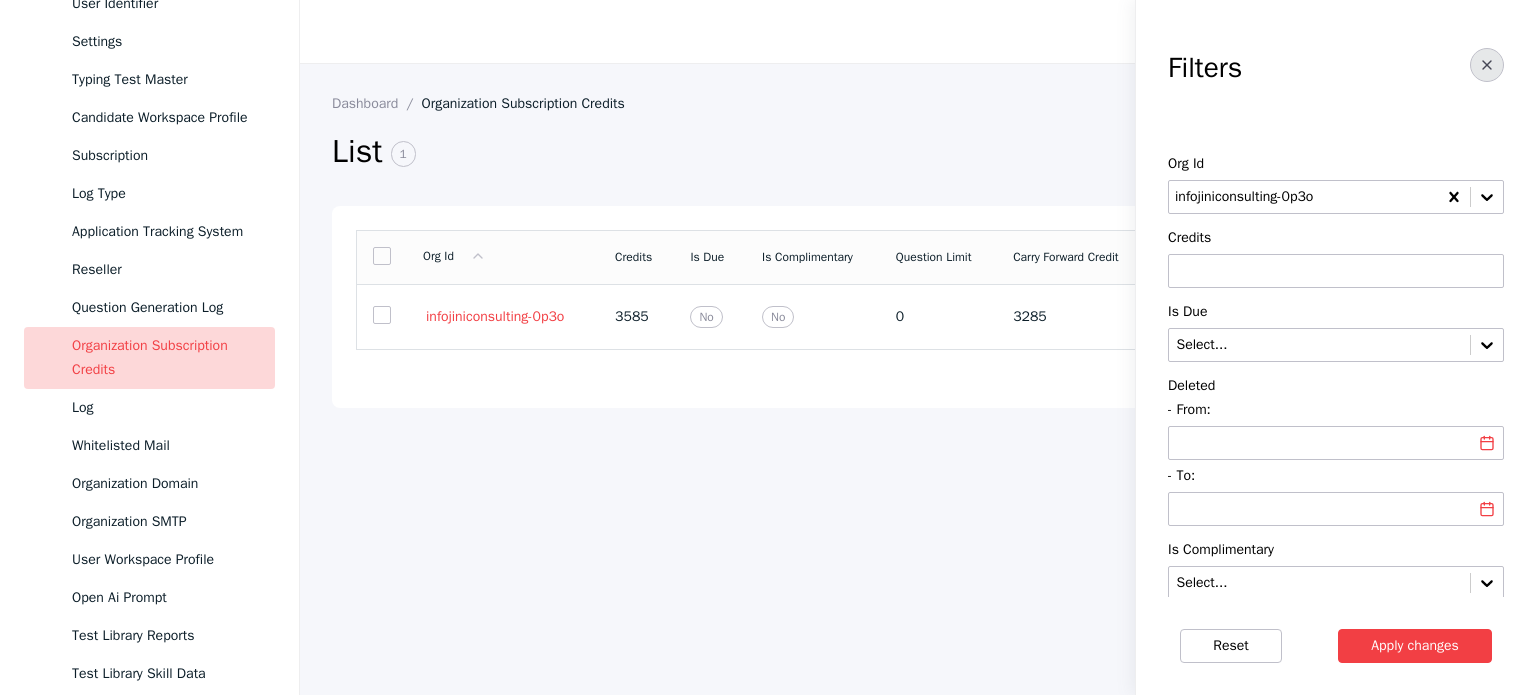 click 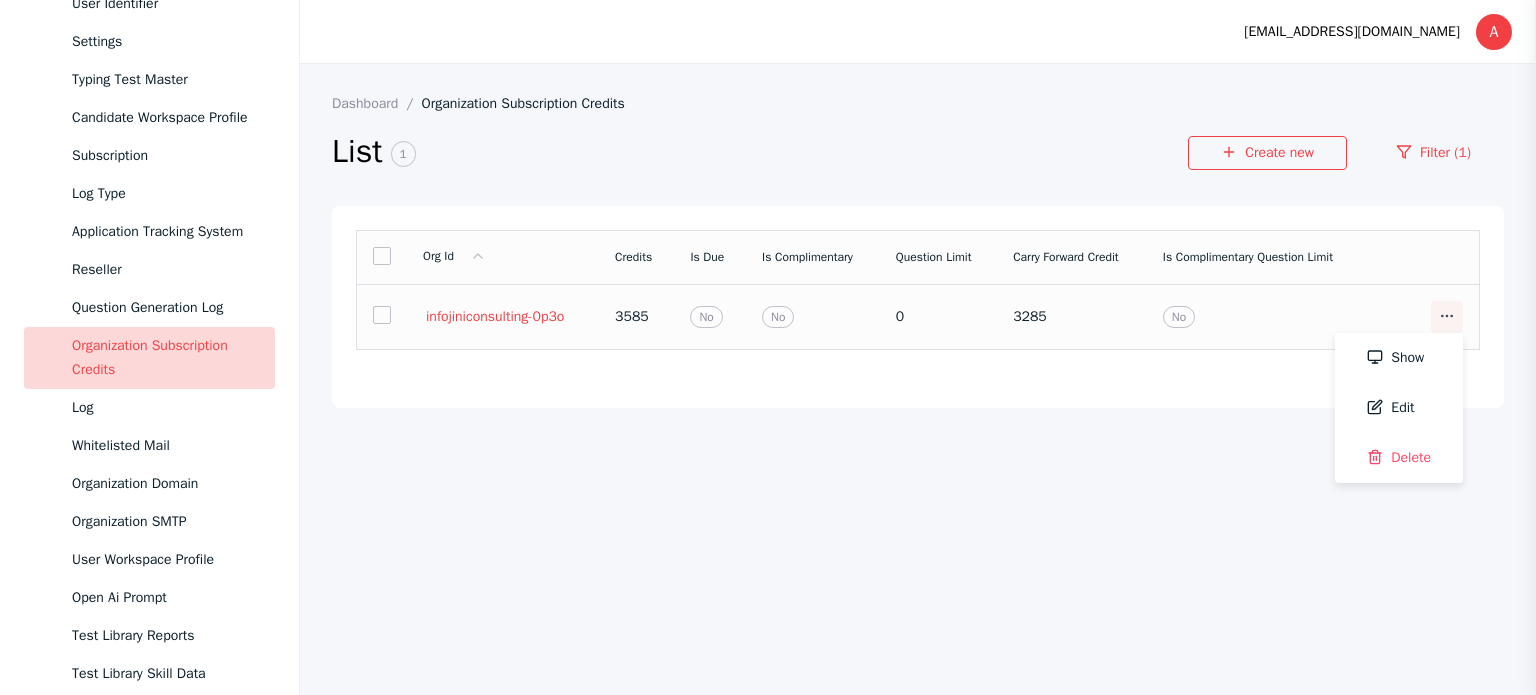 click at bounding box center (1447, 317) 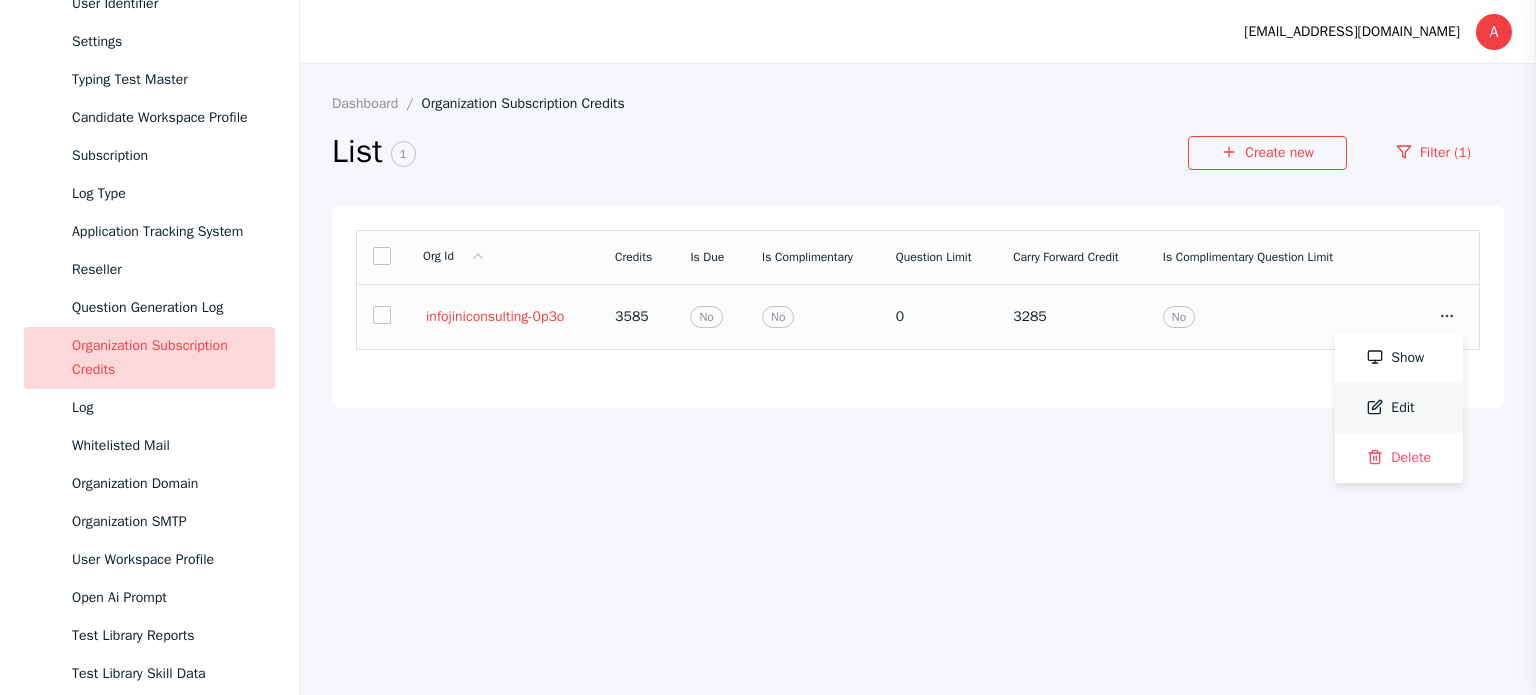 click on "Edit" at bounding box center [1399, 408] 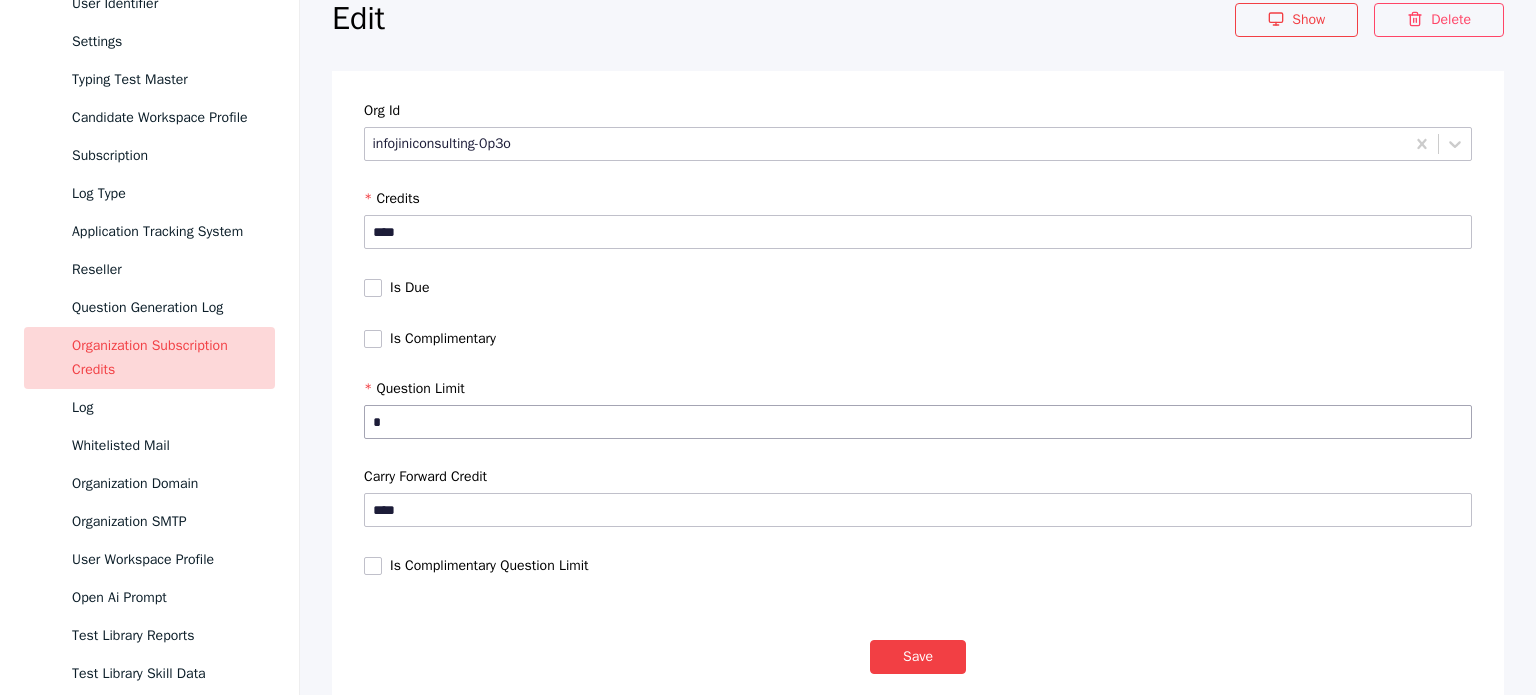 scroll, scrollTop: 171, scrollLeft: 0, axis: vertical 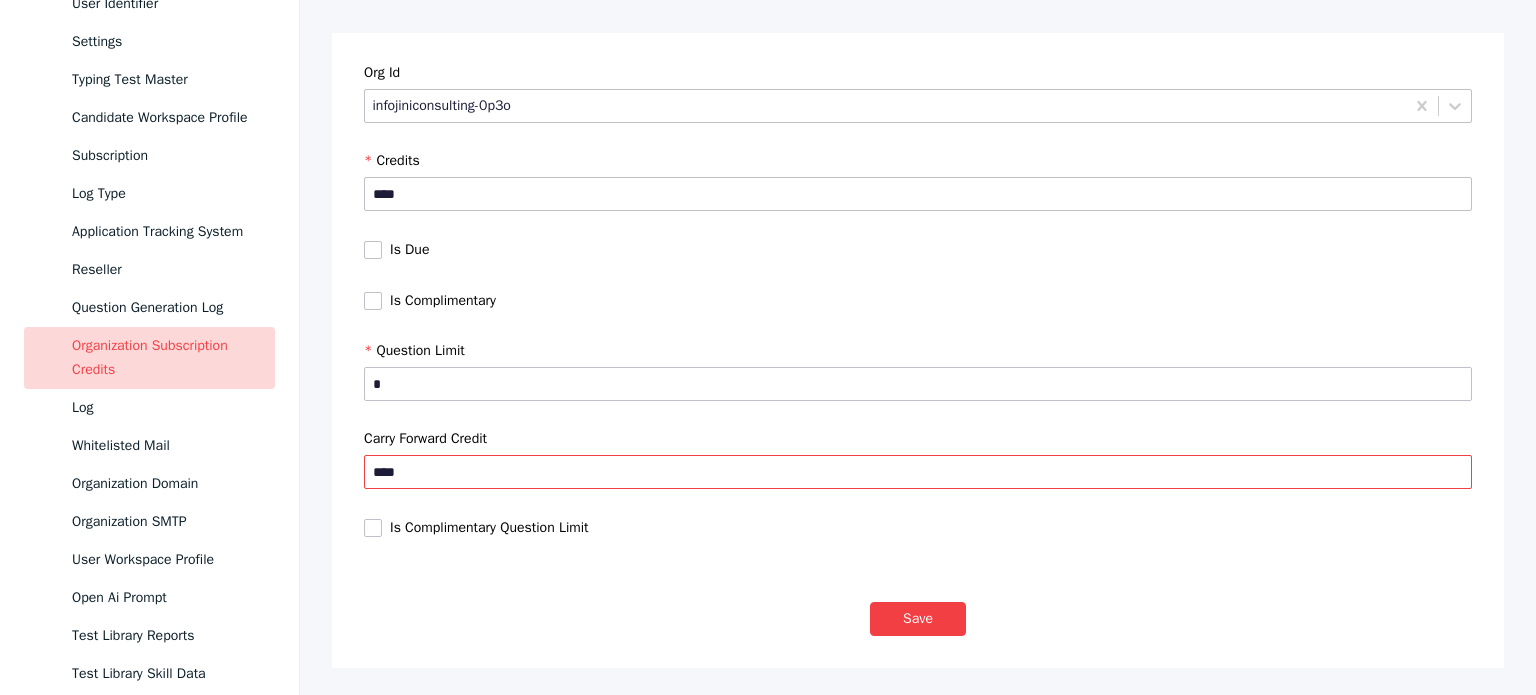 click on "****" at bounding box center [918, 472] 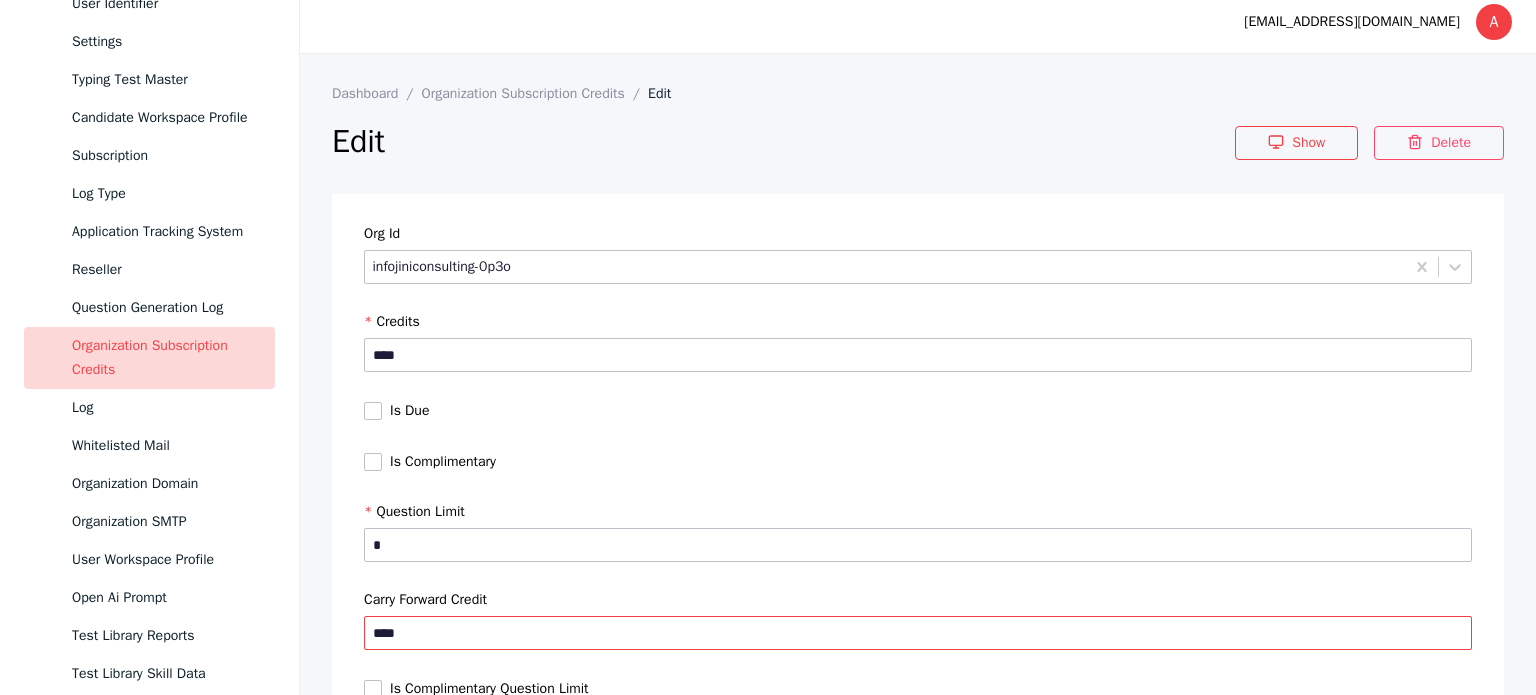 scroll, scrollTop: 0, scrollLeft: 0, axis: both 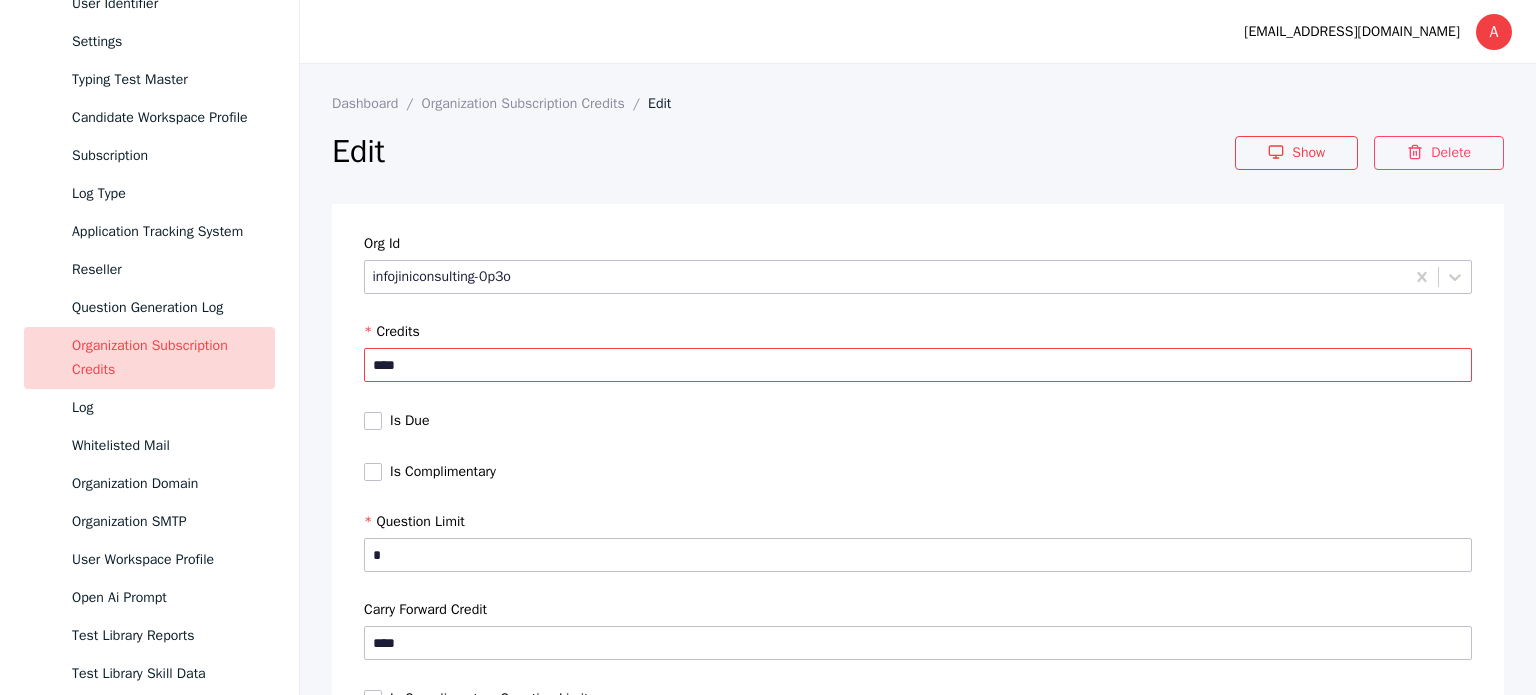 click on "****" at bounding box center (918, 365) 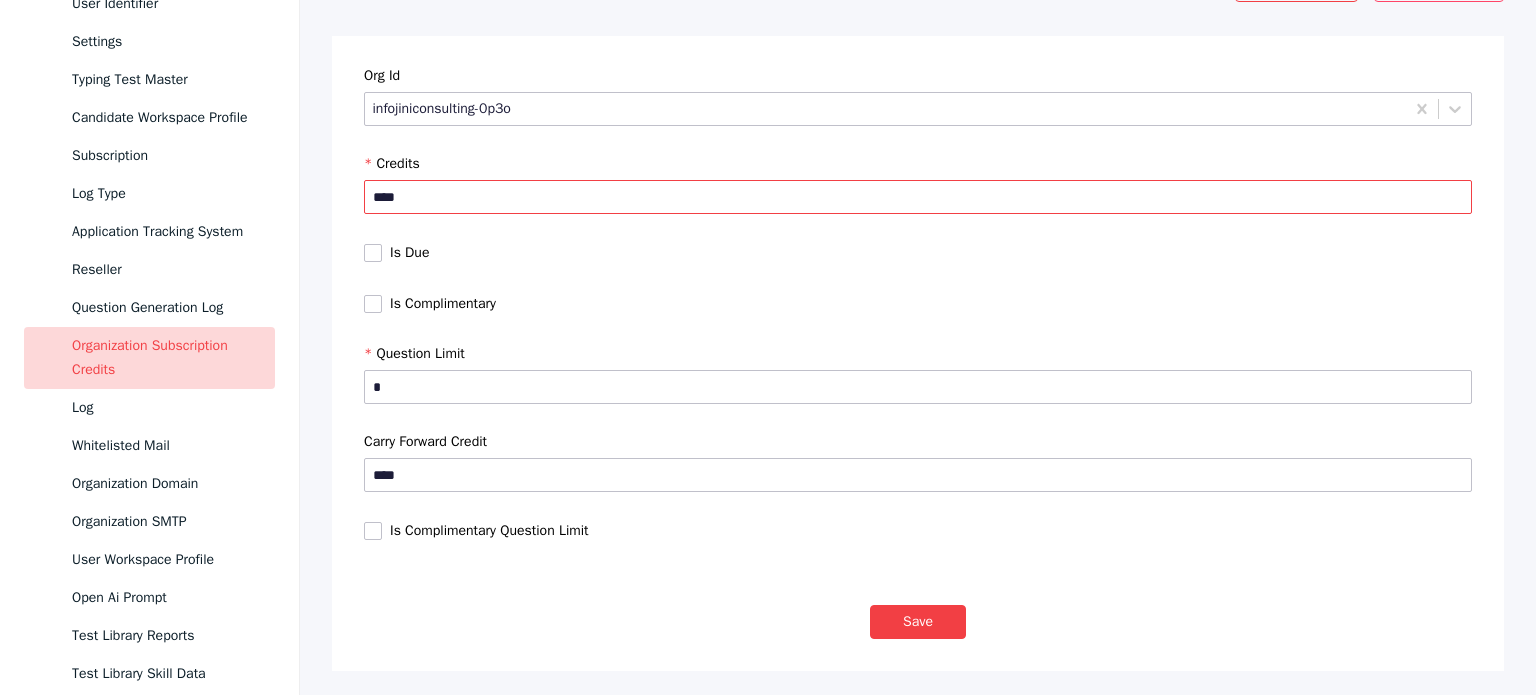 scroll, scrollTop: 171, scrollLeft: 0, axis: vertical 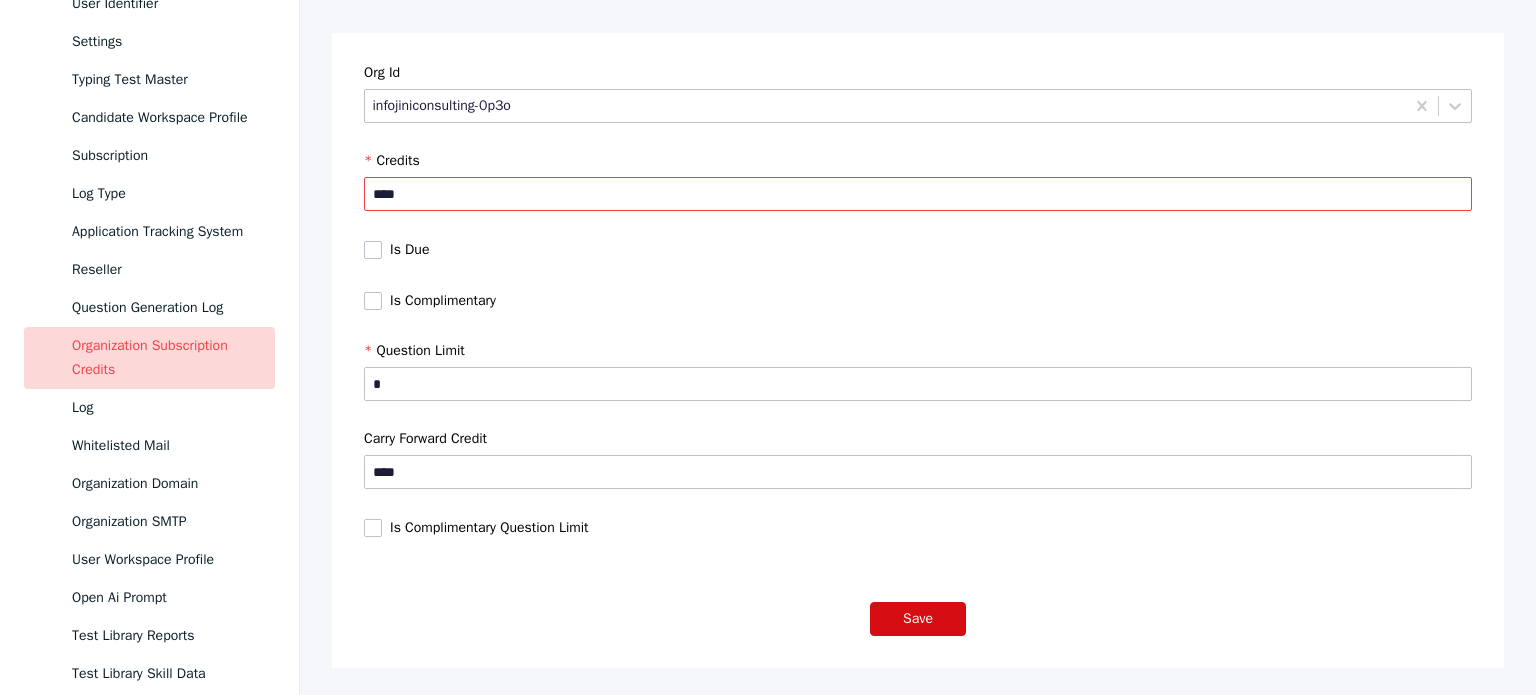 type on "****" 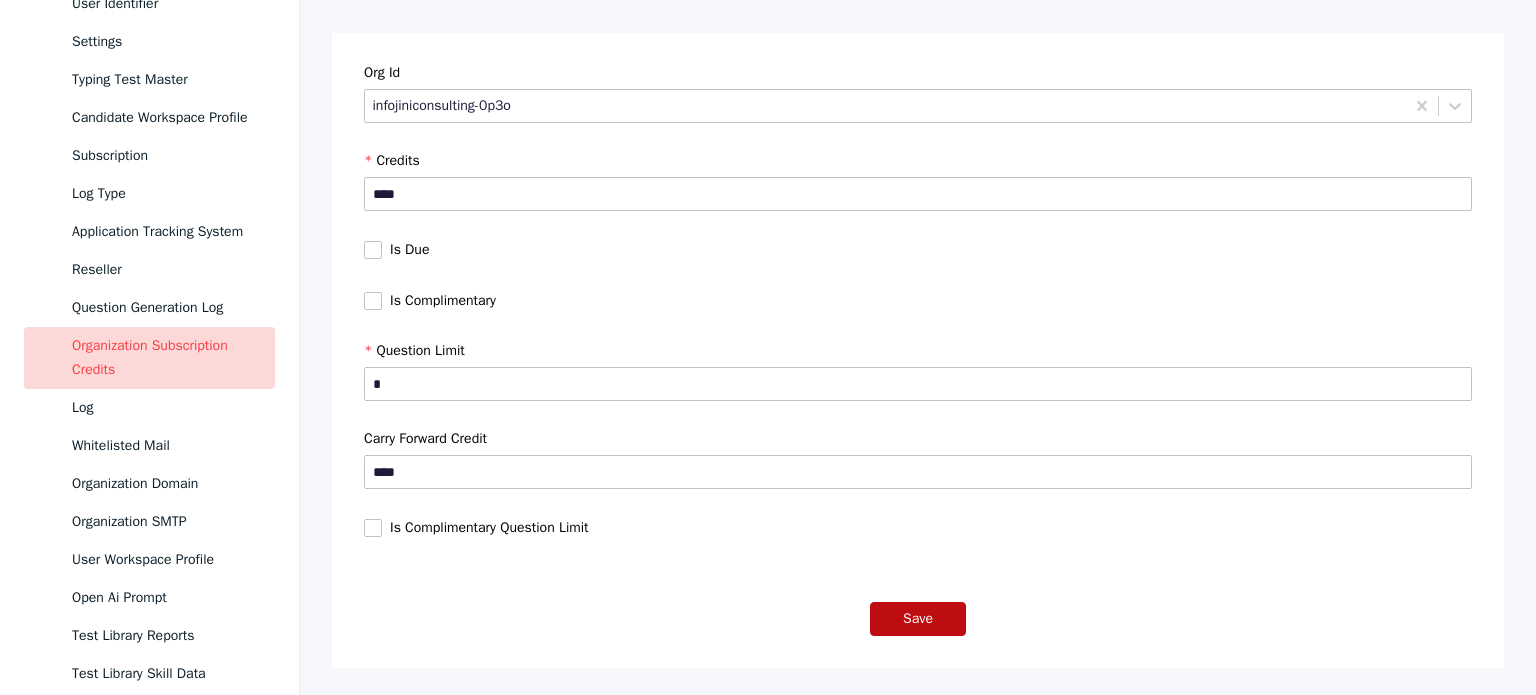 click on "Save" at bounding box center [918, 619] 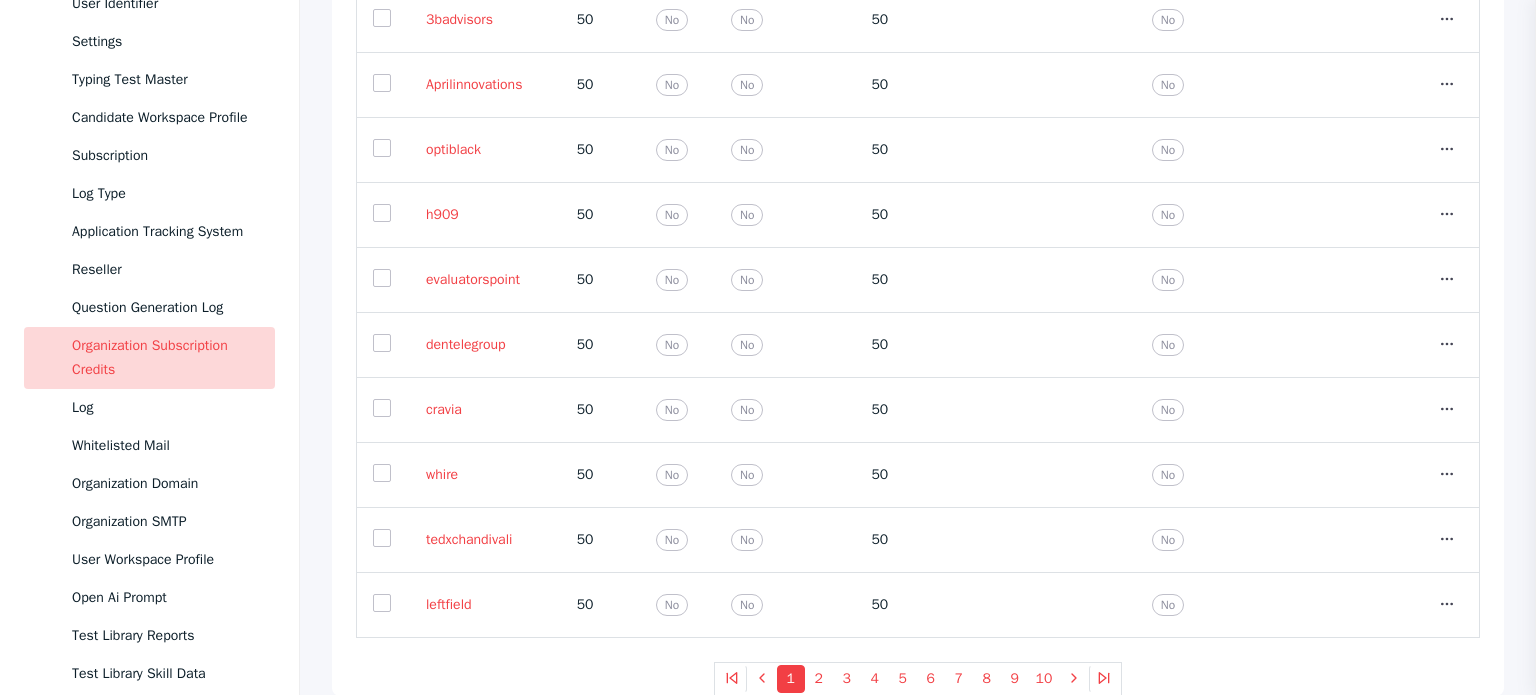 scroll, scrollTop: 0, scrollLeft: 0, axis: both 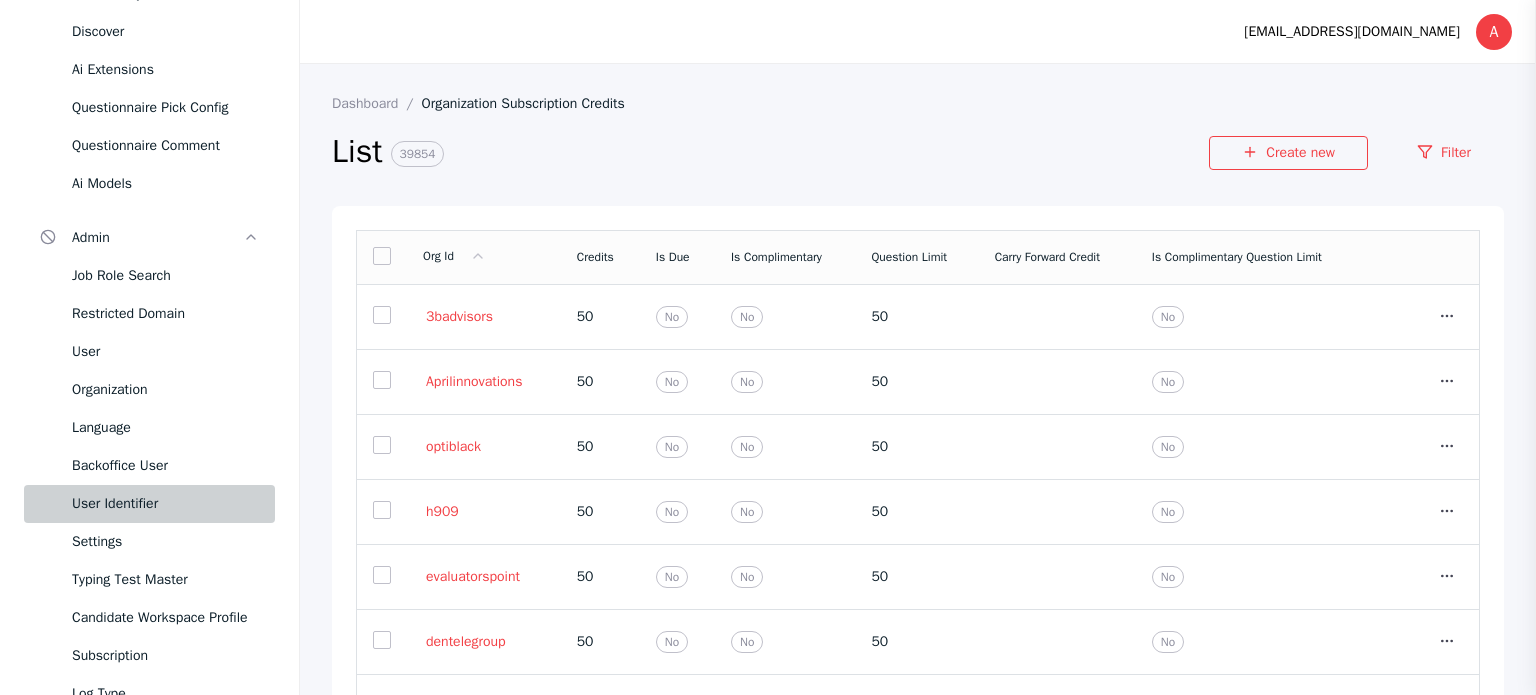 click on "User Identifier" at bounding box center (149, 504) 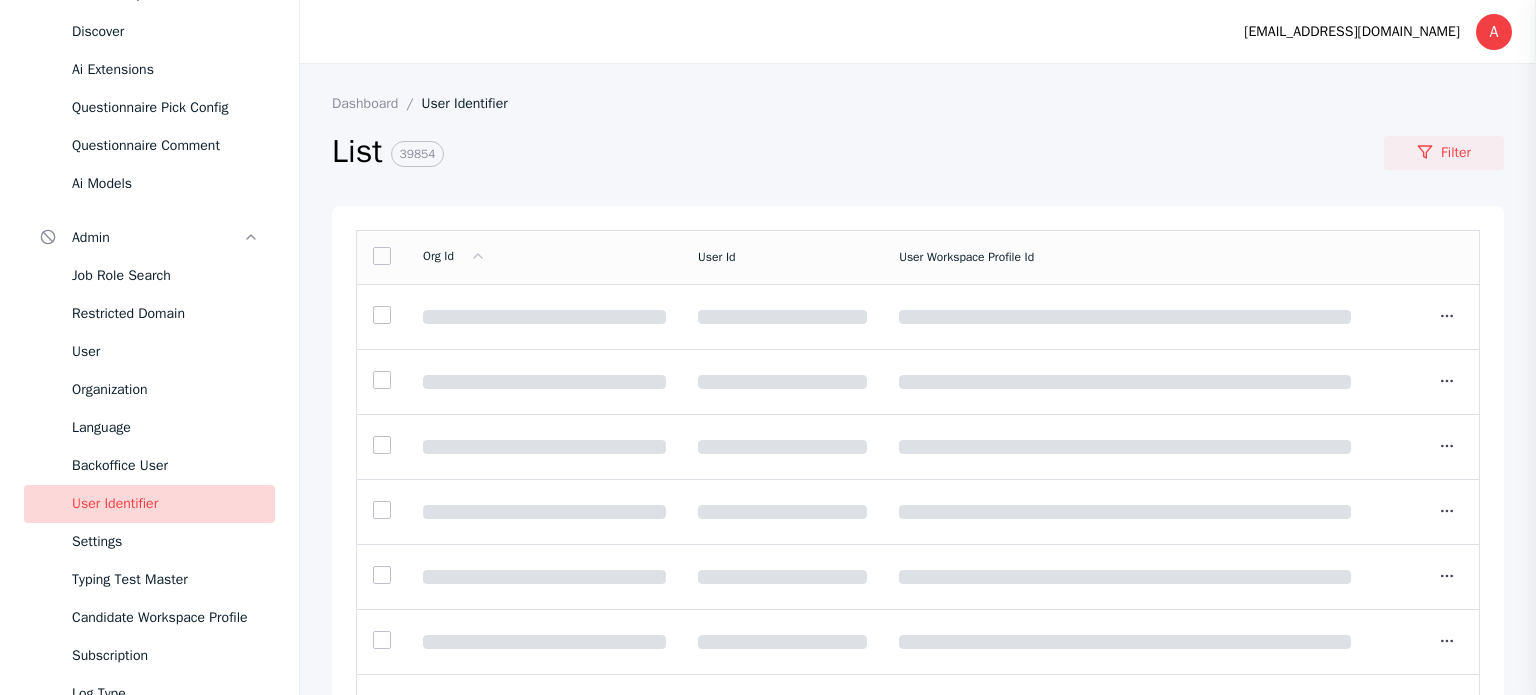 click on "Filter" at bounding box center (1444, 153) 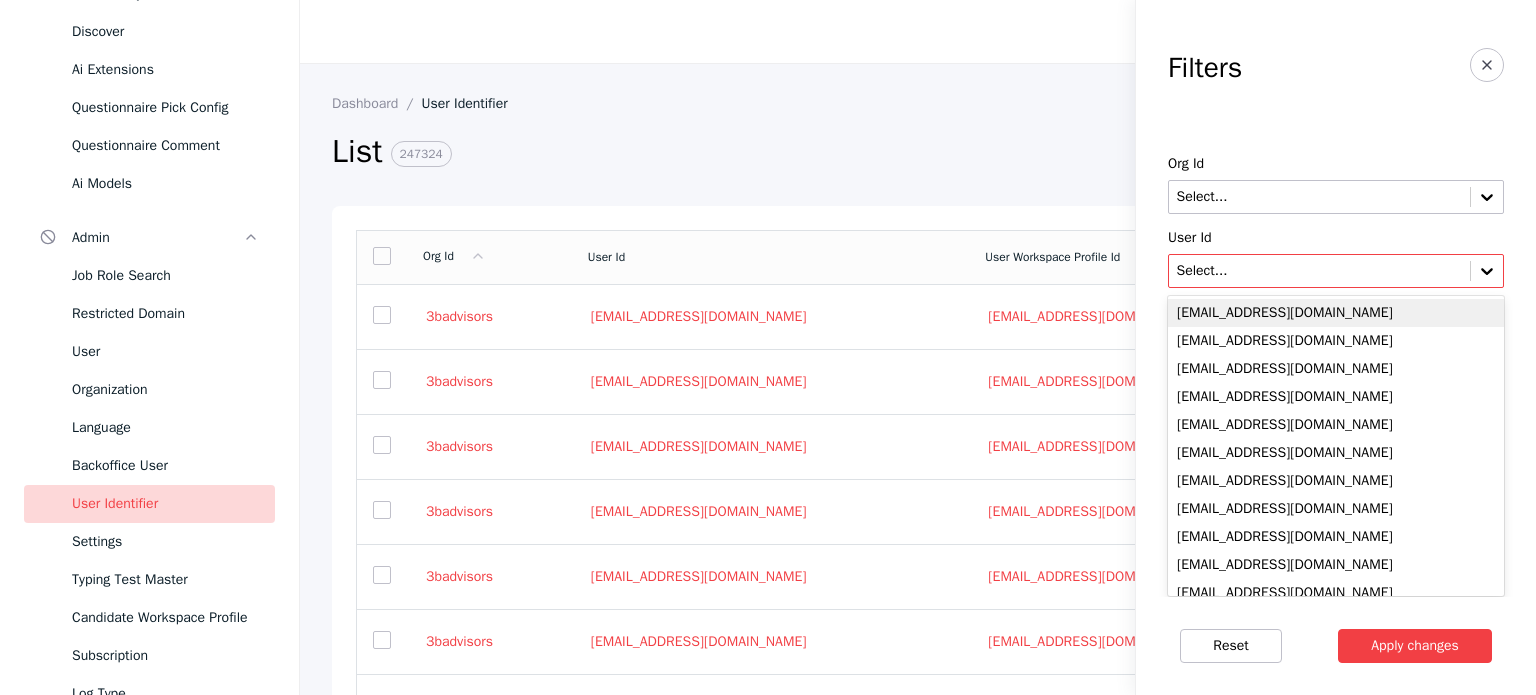 click at bounding box center (1319, 271) 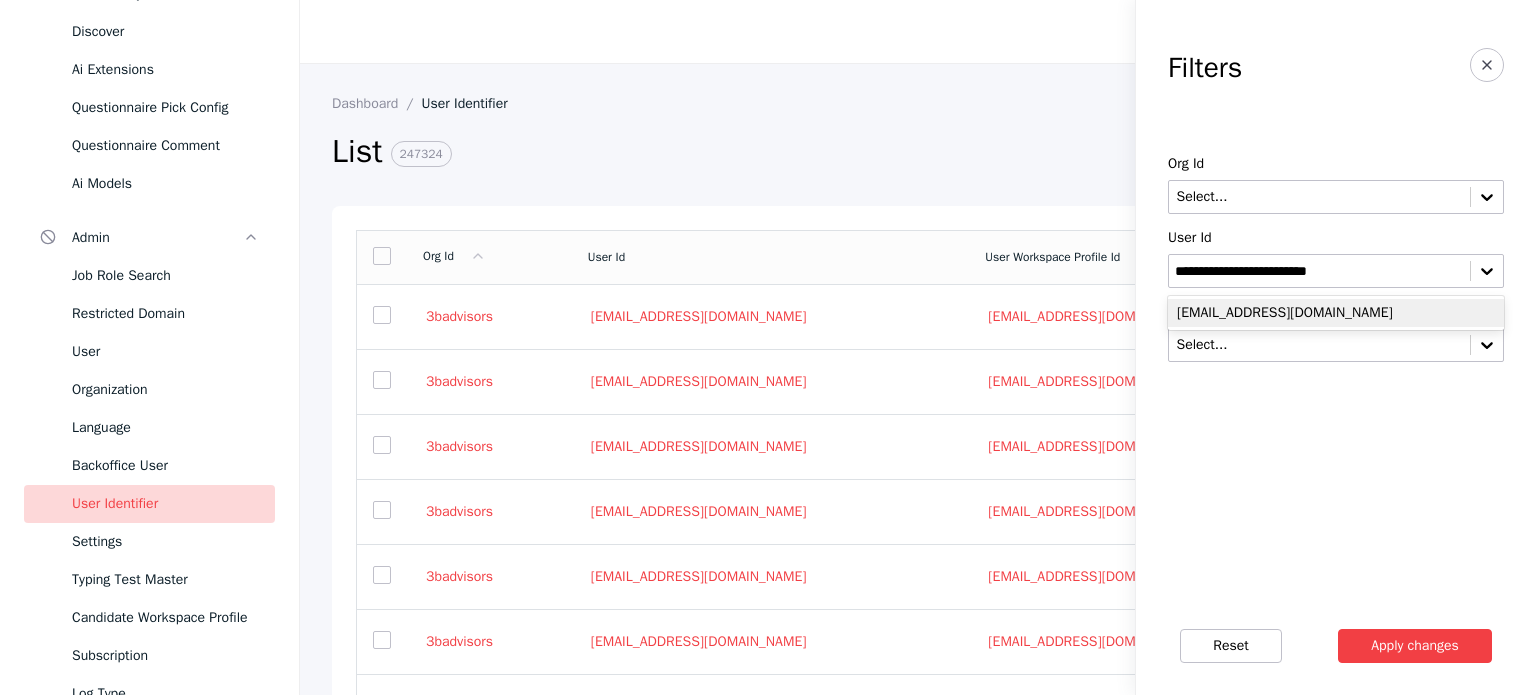 click on "mritierra@mpirincocpas.org" at bounding box center (1336, 313) 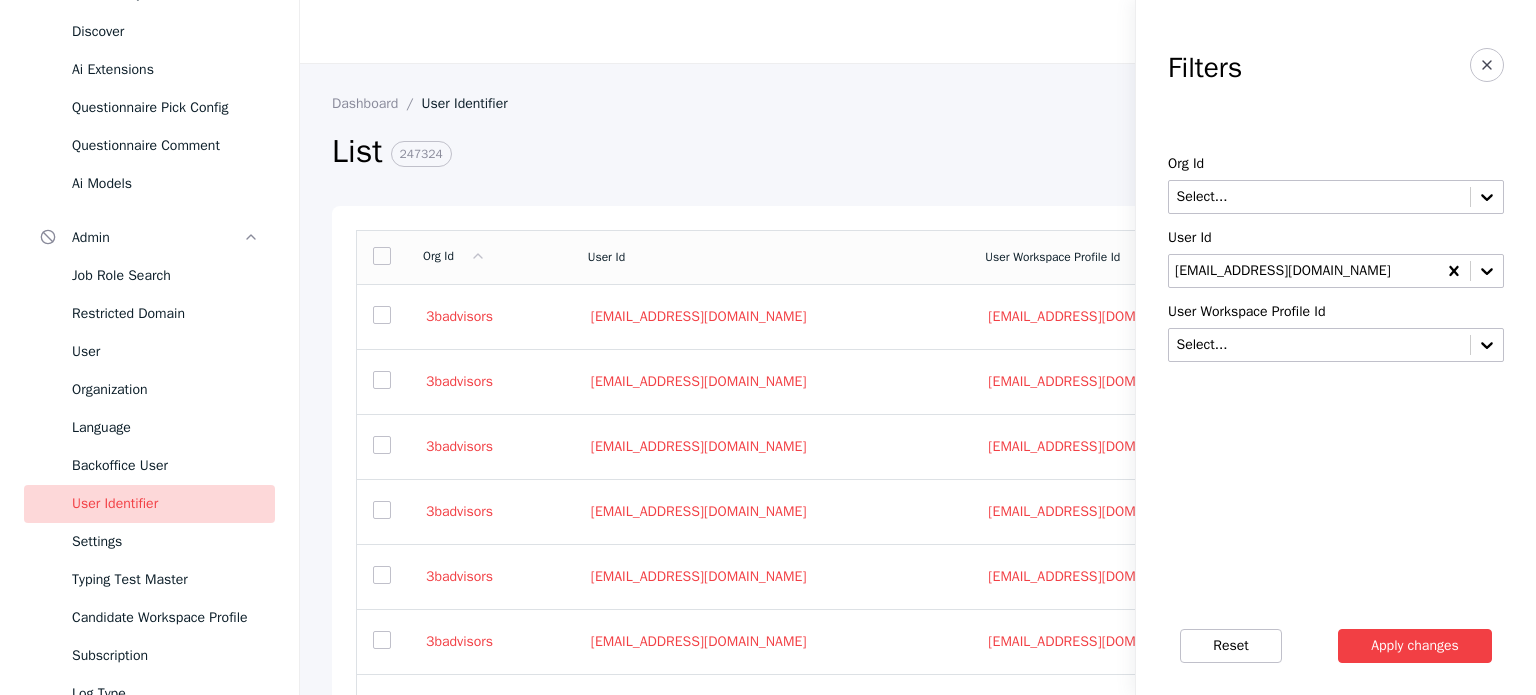 type 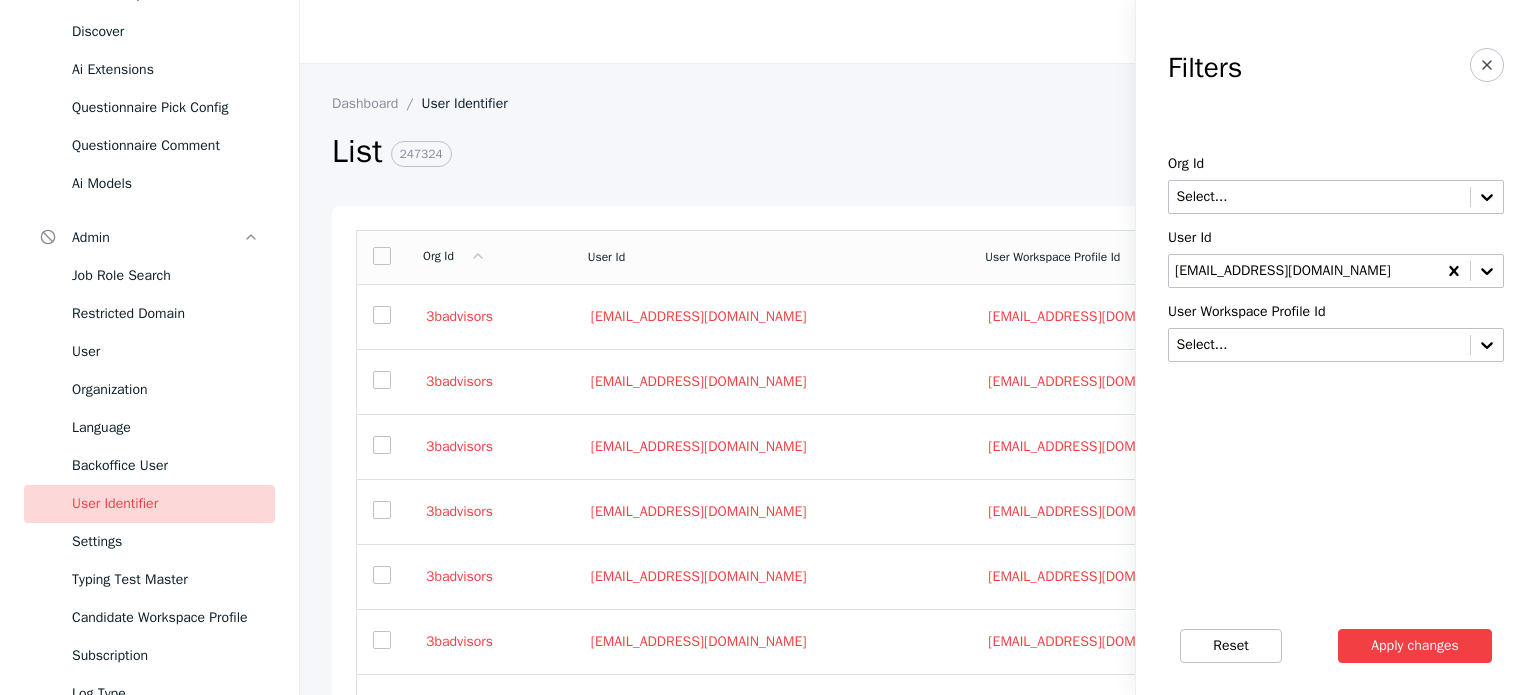 click on "Reset Apply changes" at bounding box center (1336, 646) 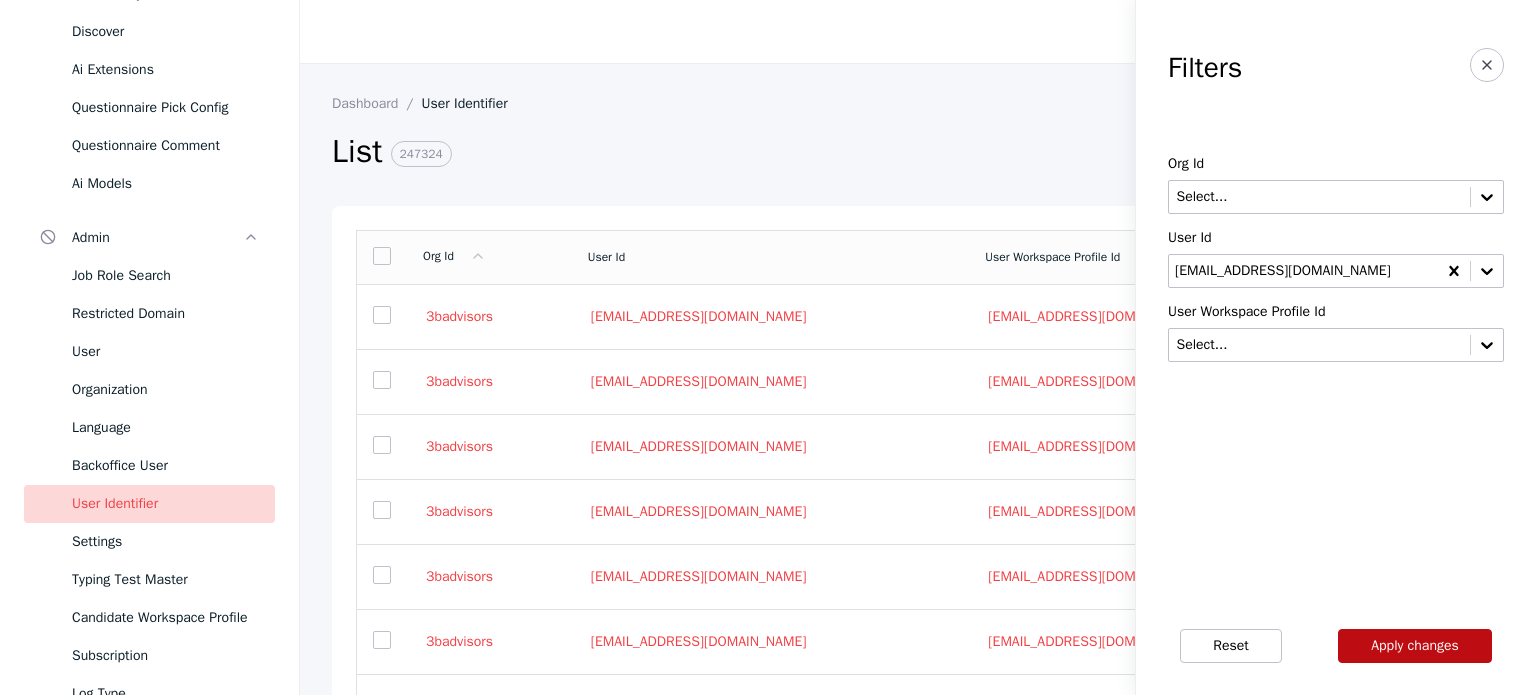 drag, startPoint x: 1384, startPoint y: 640, endPoint x: 1344, endPoint y: 634, distance: 40.4475 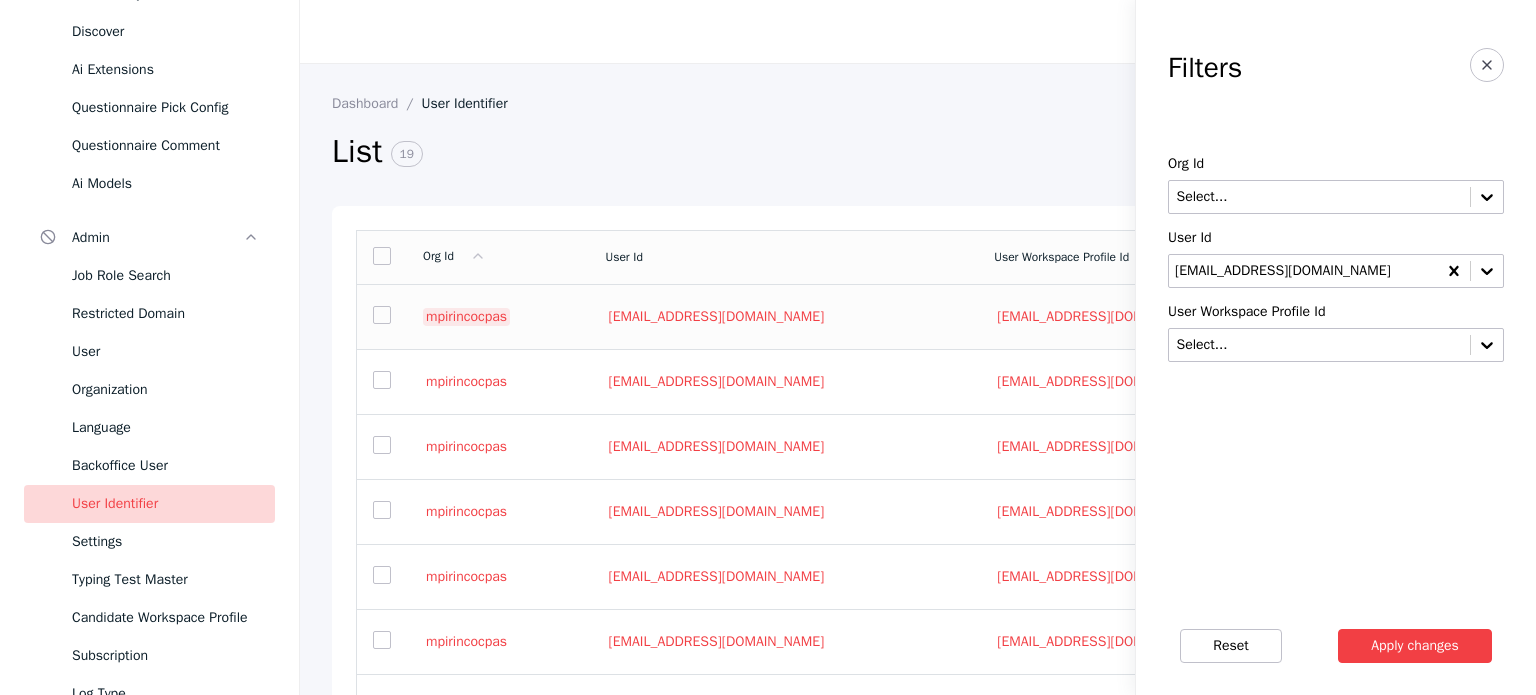 click on "mpirincocpas" at bounding box center [466, 317] 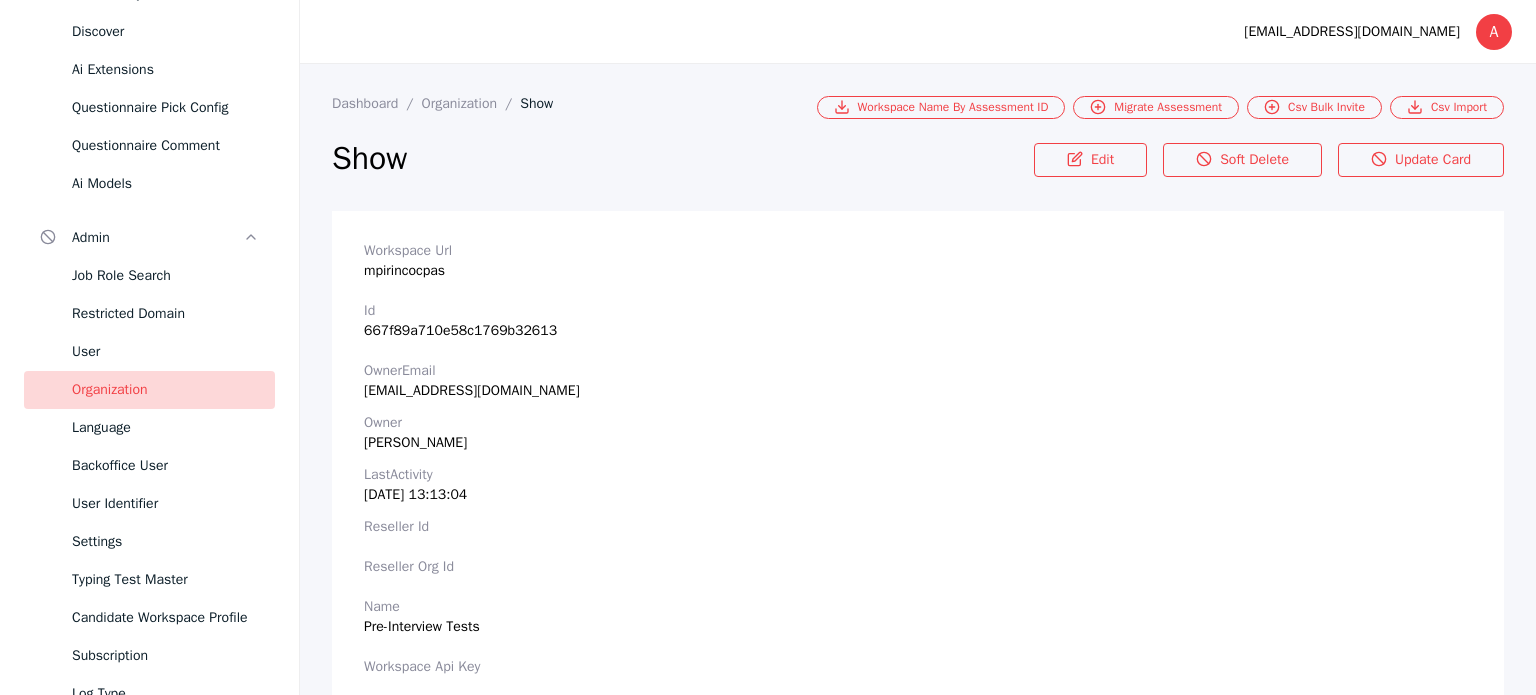 click on "Workspace Url mpirincocpas" at bounding box center [918, 261] 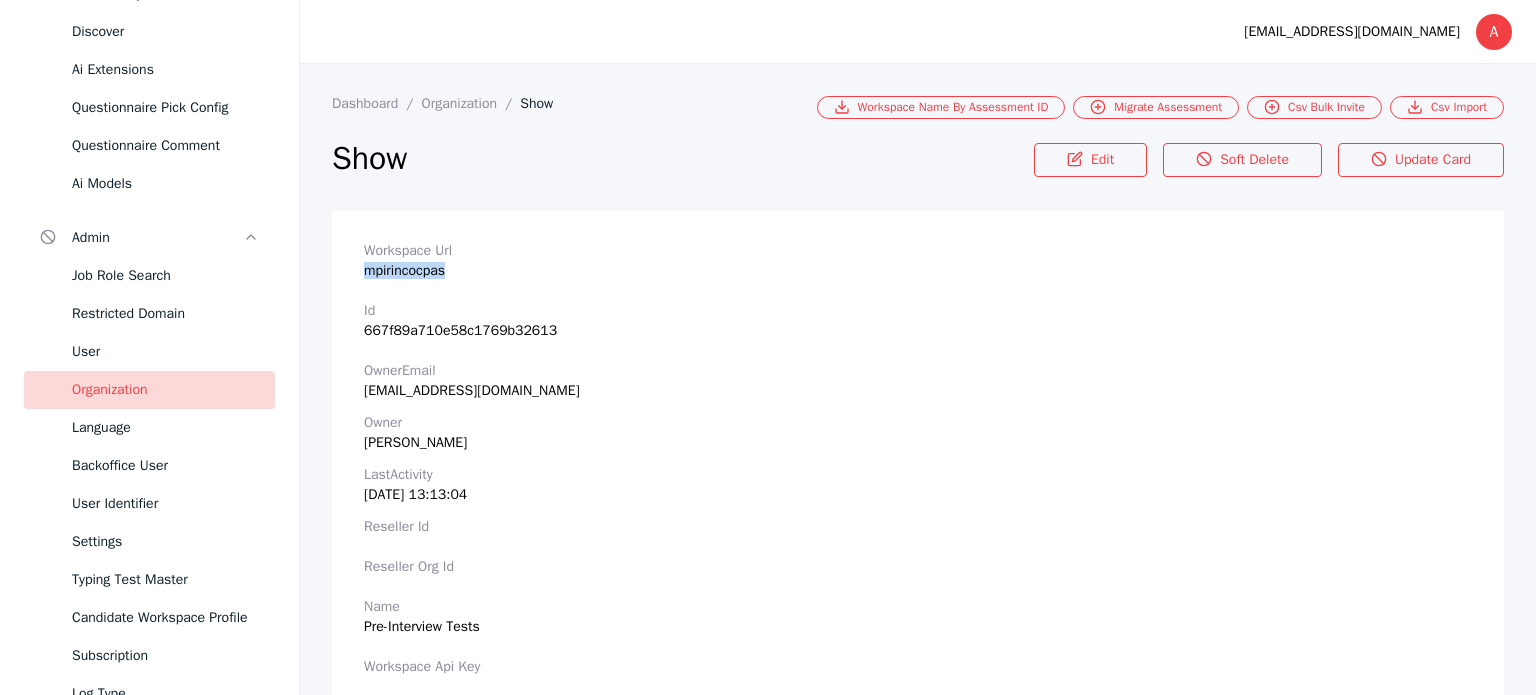 click on "Workspace Url mpirincocpas" at bounding box center [918, 261] 